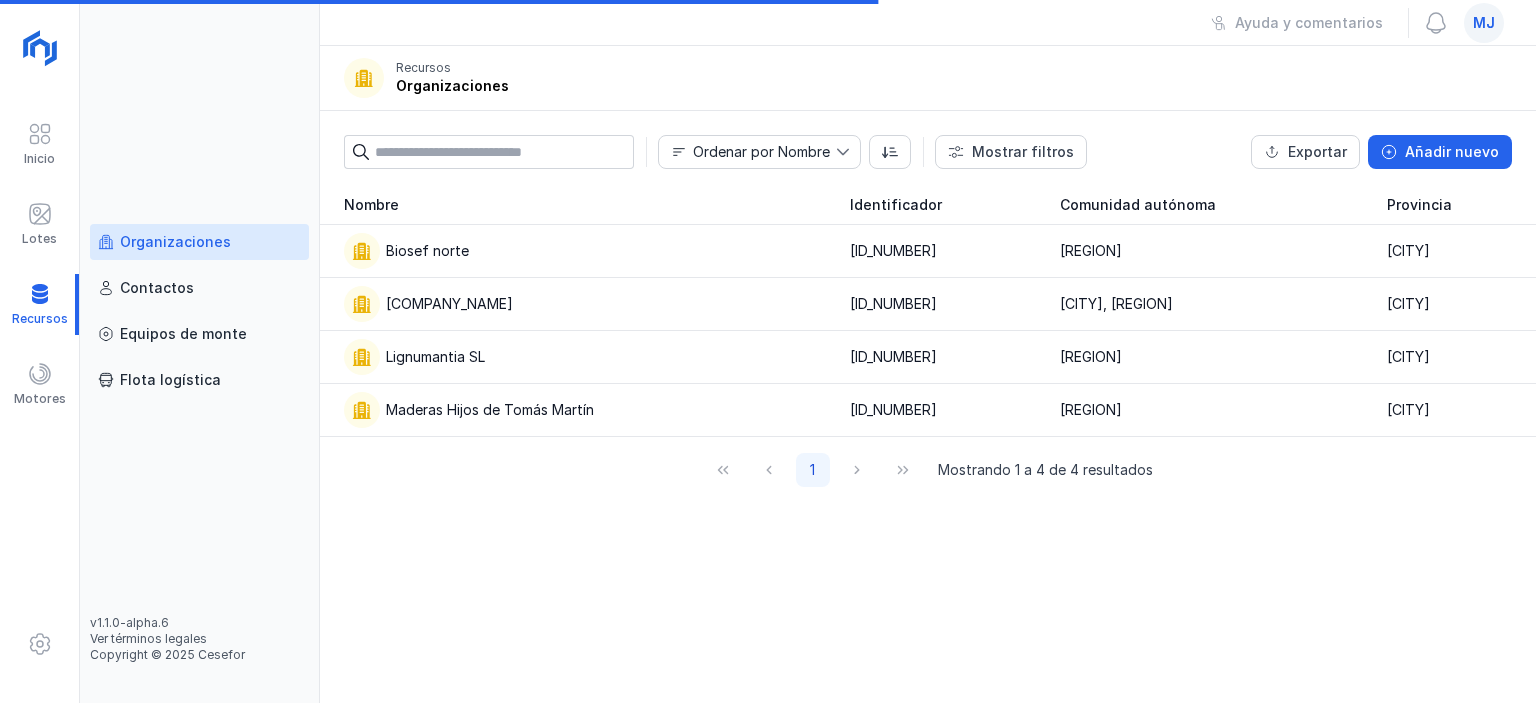 scroll, scrollTop: 0, scrollLeft: 0, axis: both 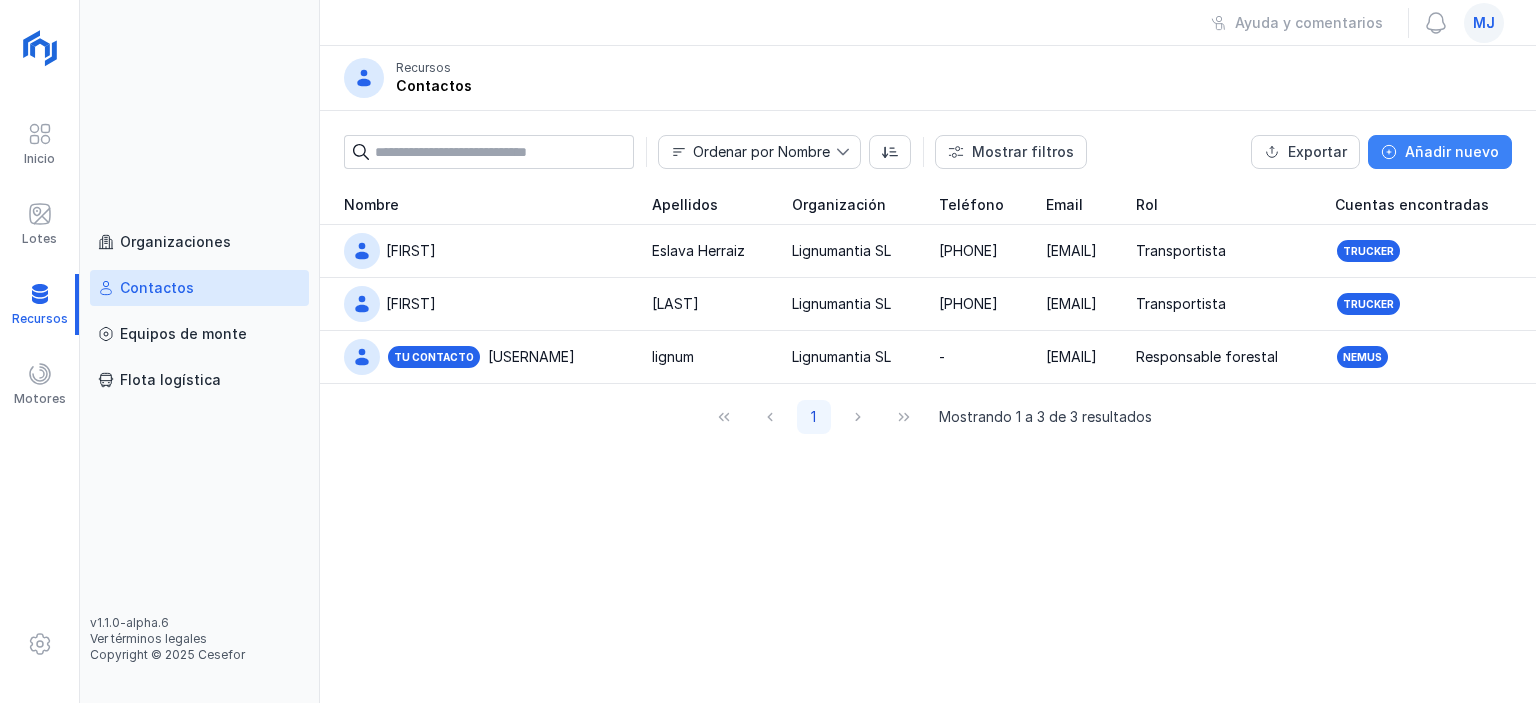 click on "Añadir nuevo" 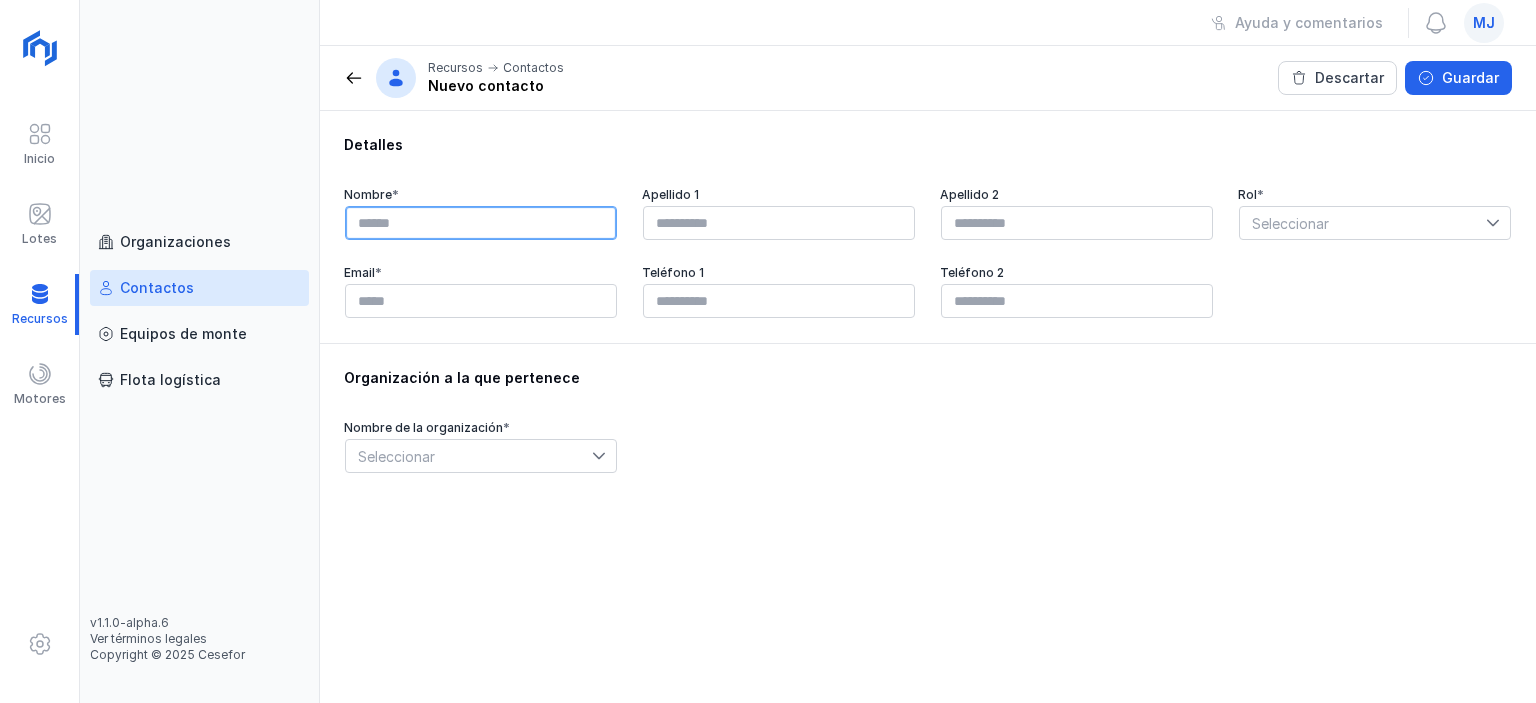 click at bounding box center (481, 223) 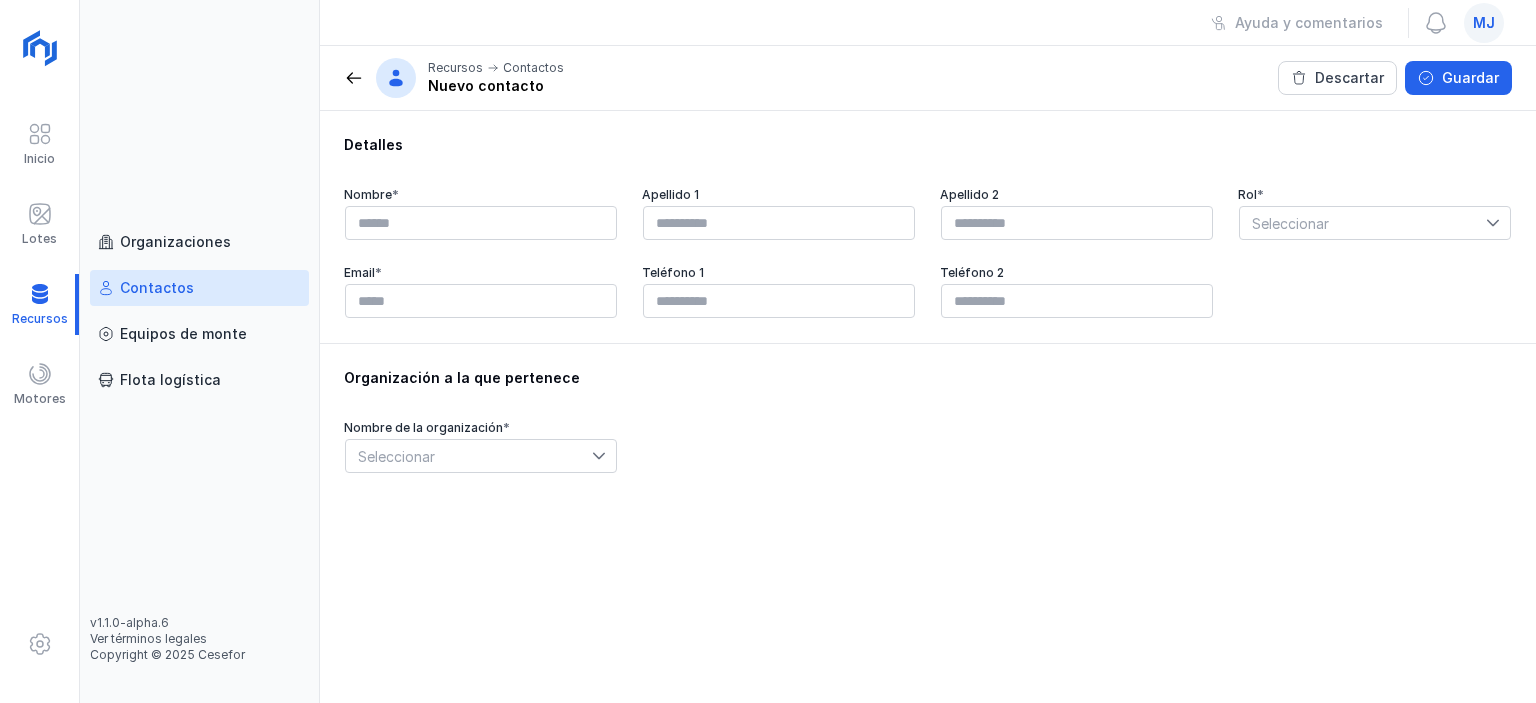 drag, startPoint x: 872, startPoint y: 563, endPoint x: 843, endPoint y: 527, distance: 46.227695 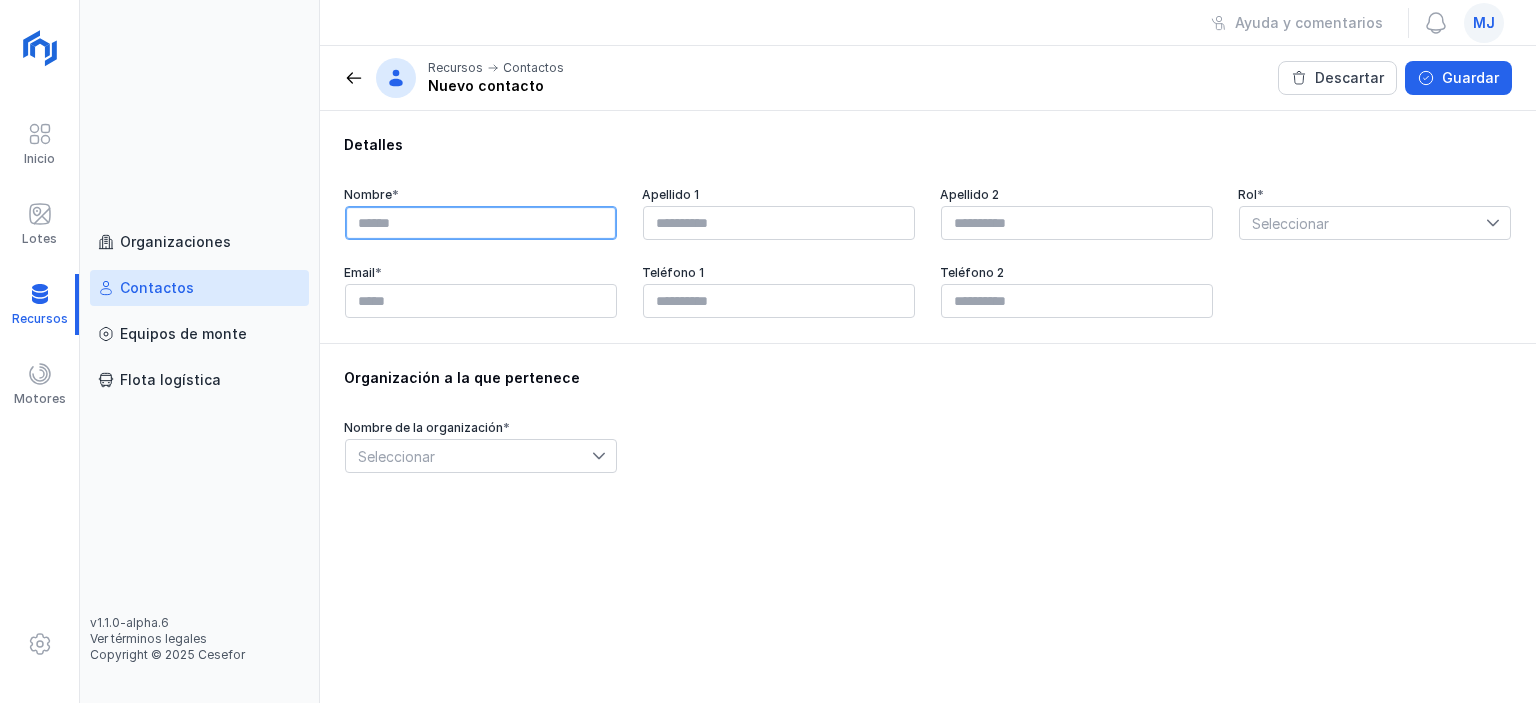 click at bounding box center (481, 223) 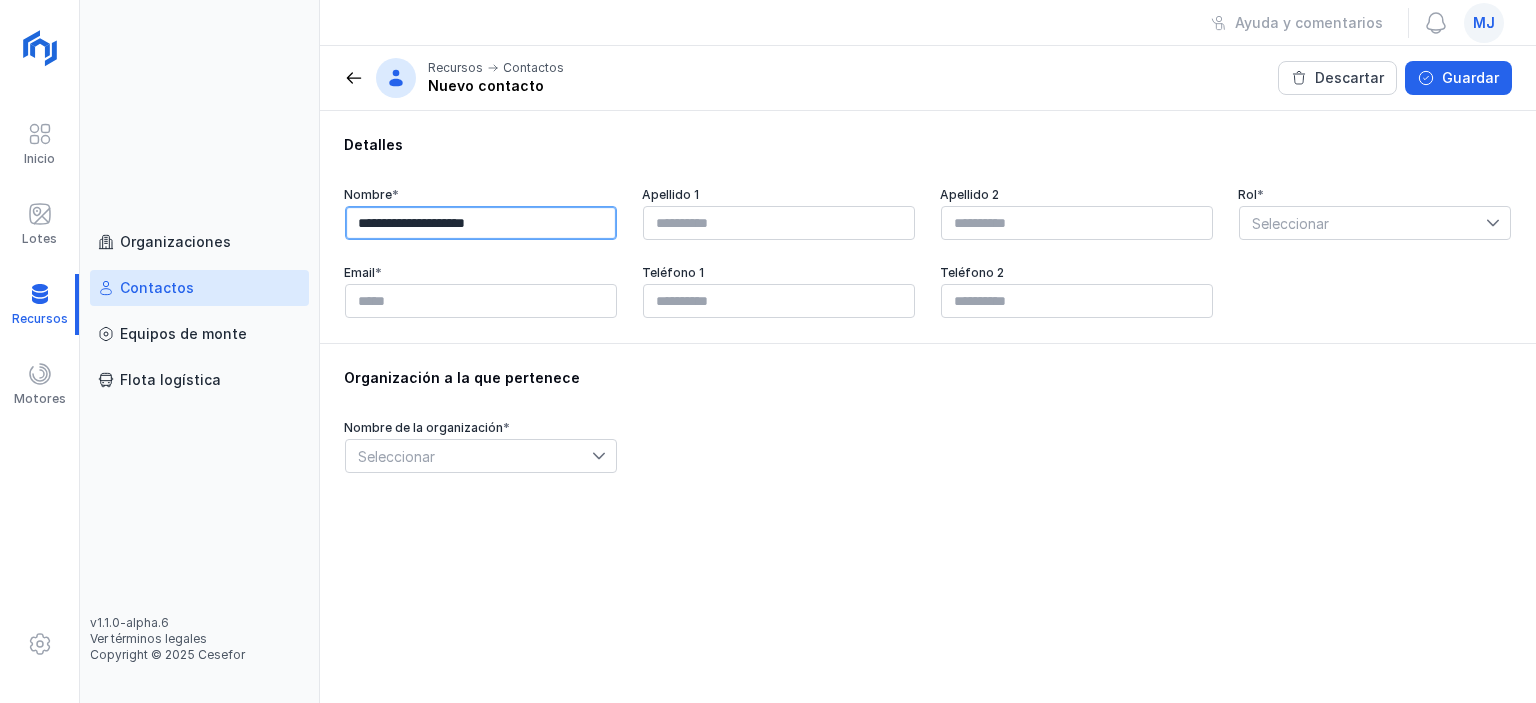 type on "**********" 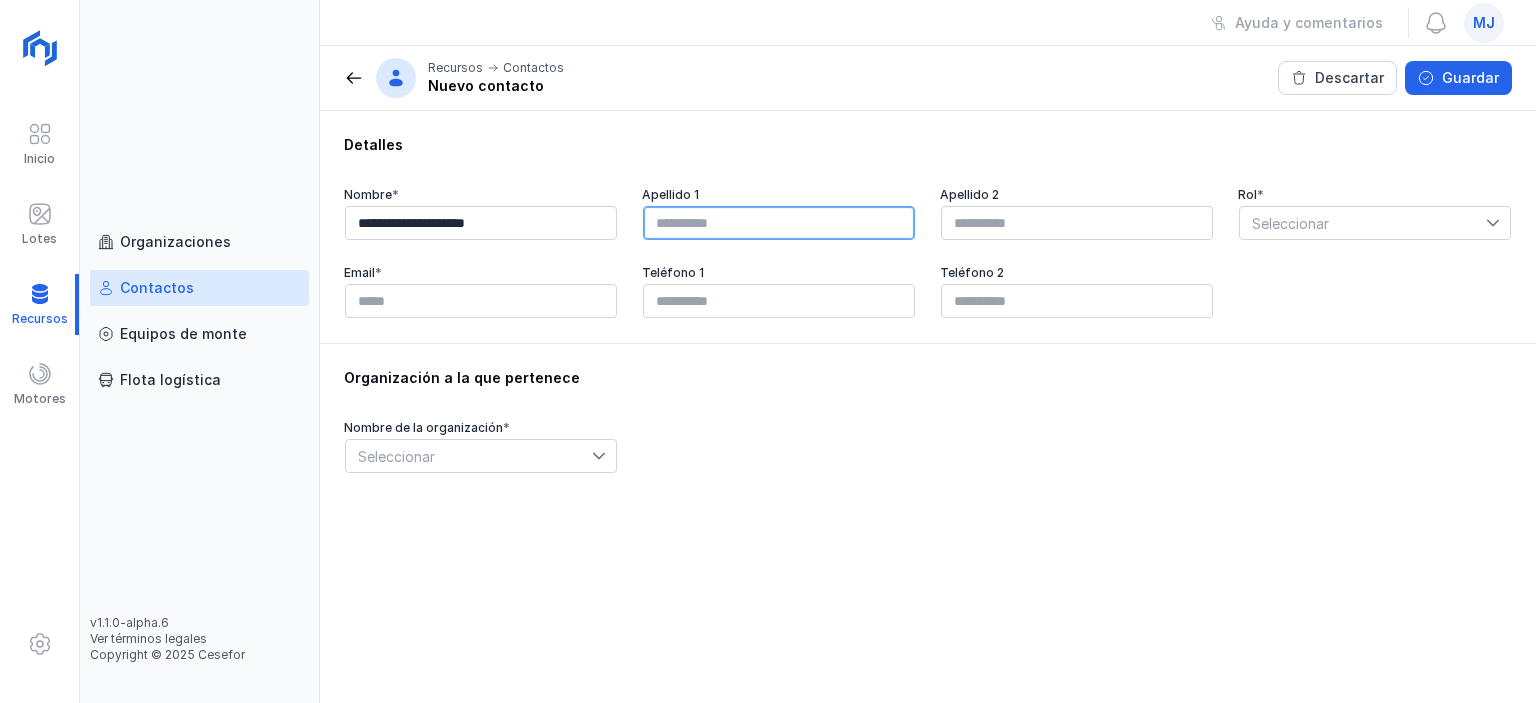 click at bounding box center [779, 223] 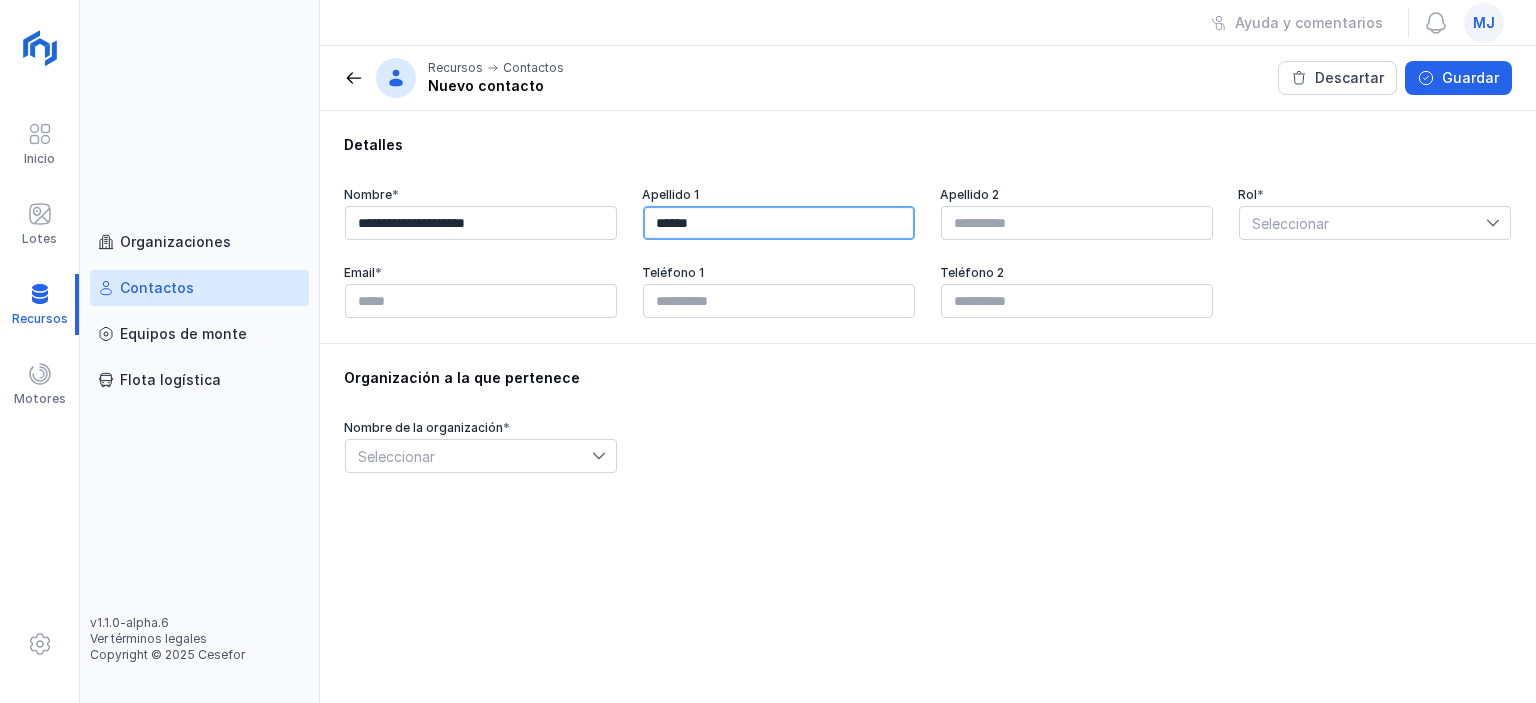 type on "******" 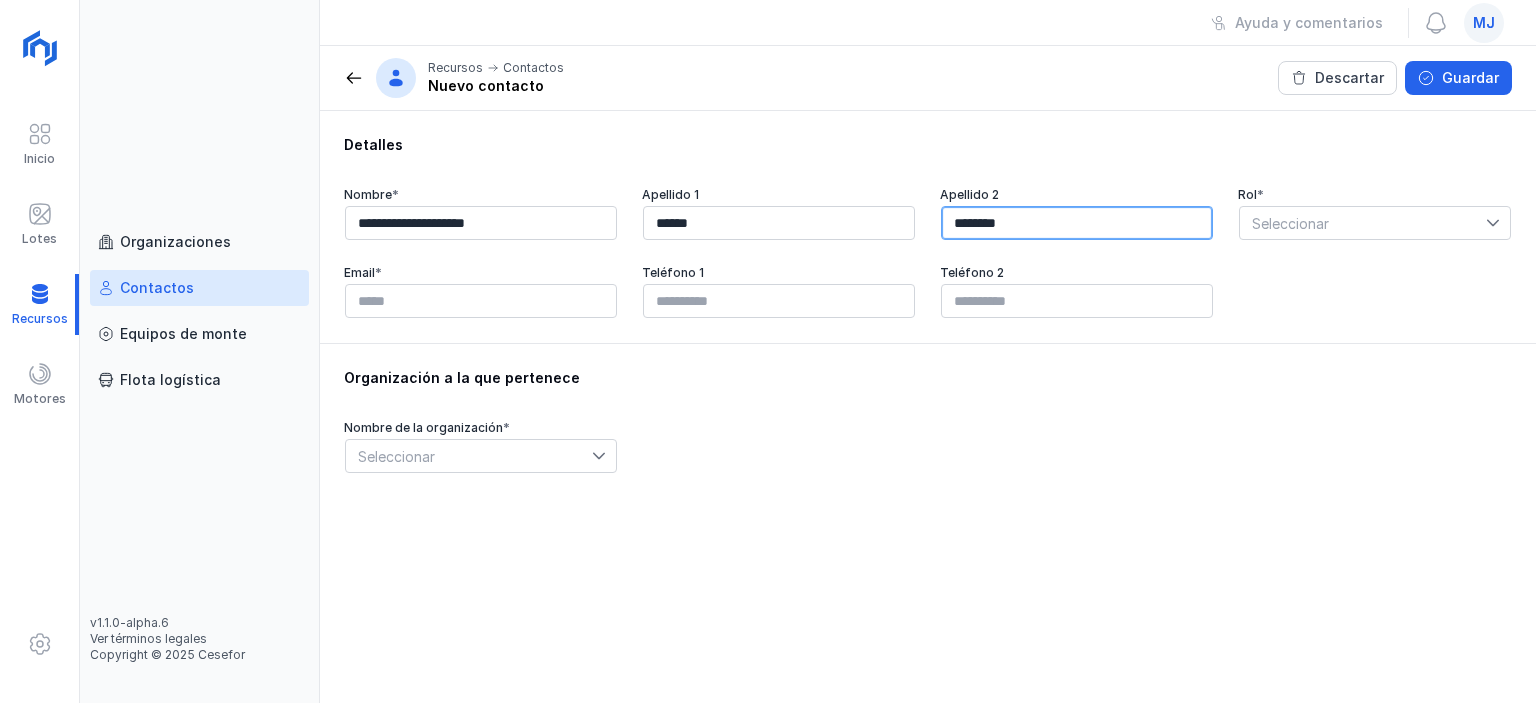 type on "********" 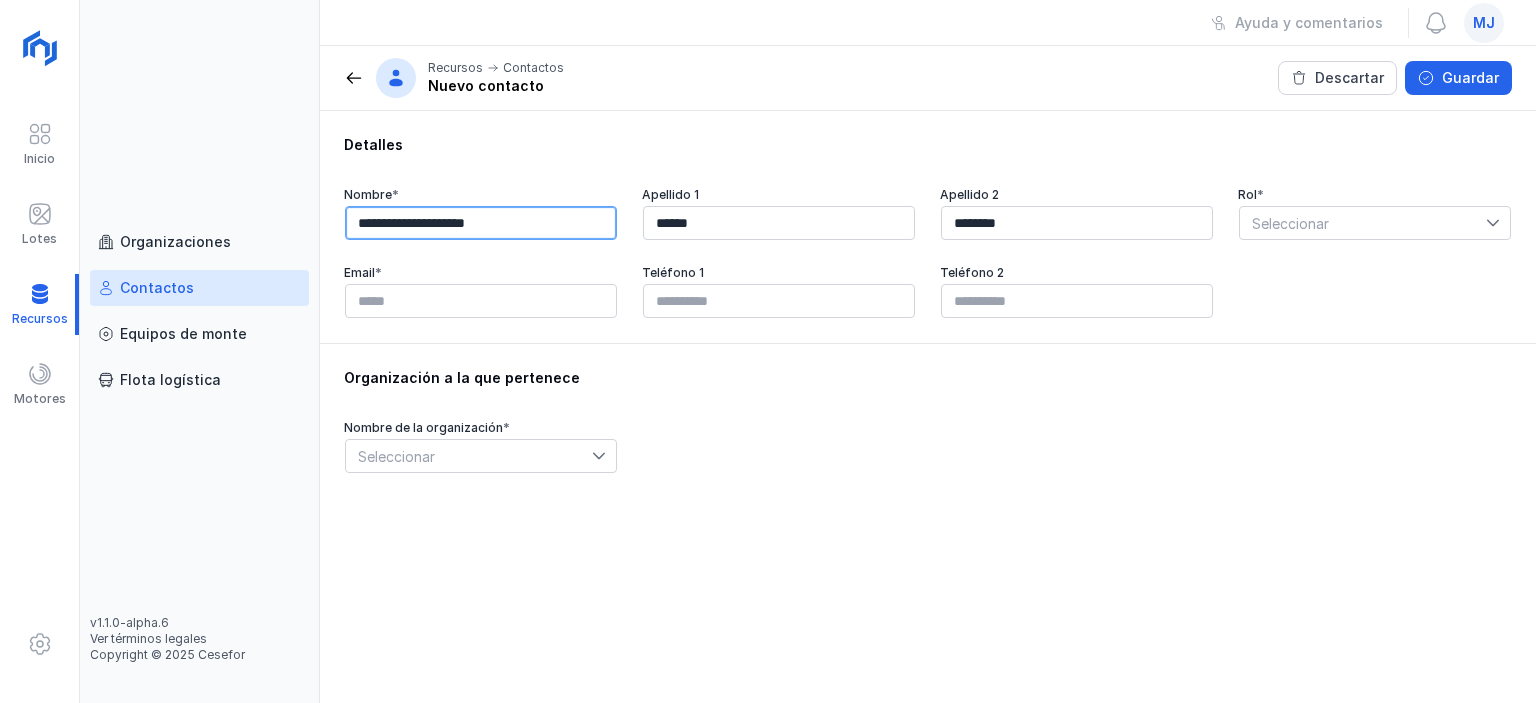 click on "**********" at bounding box center (481, 223) 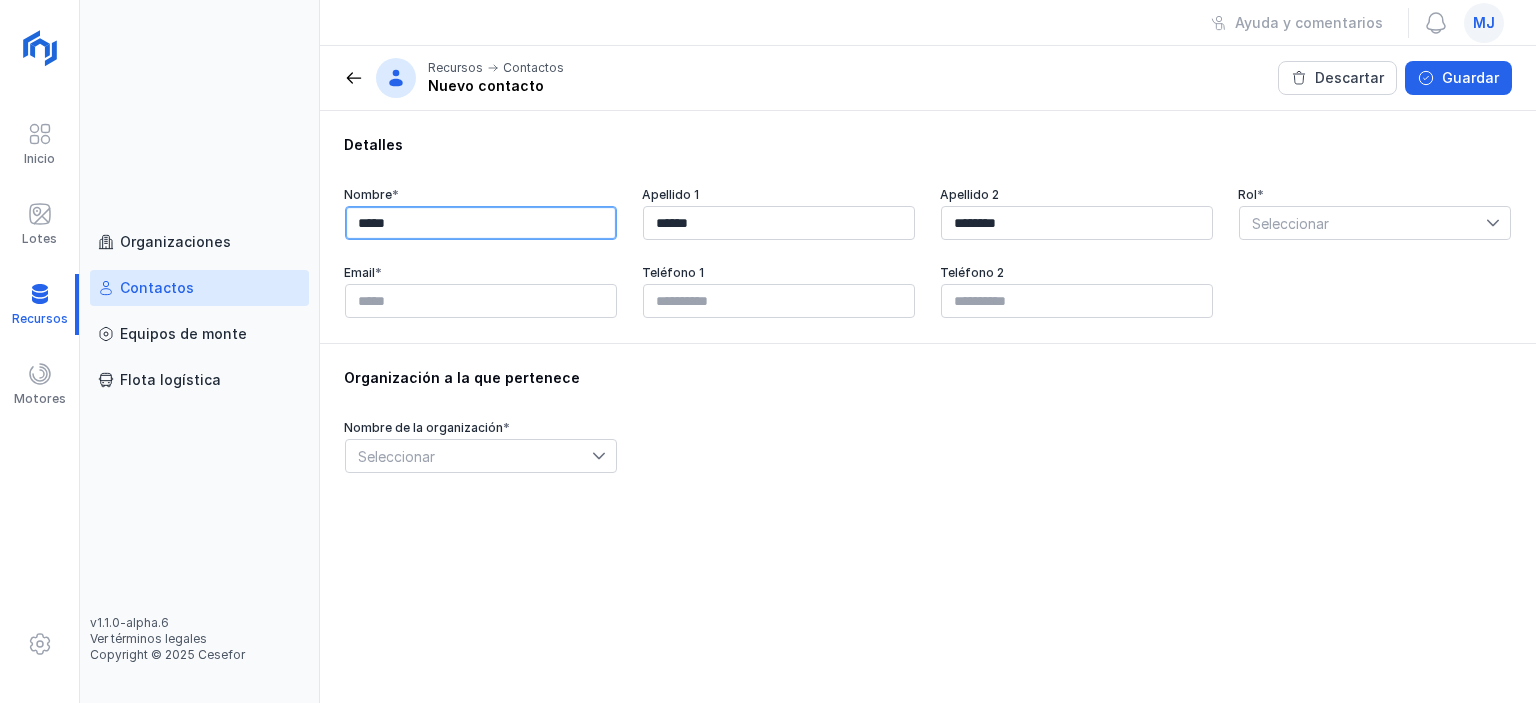type on "*****" 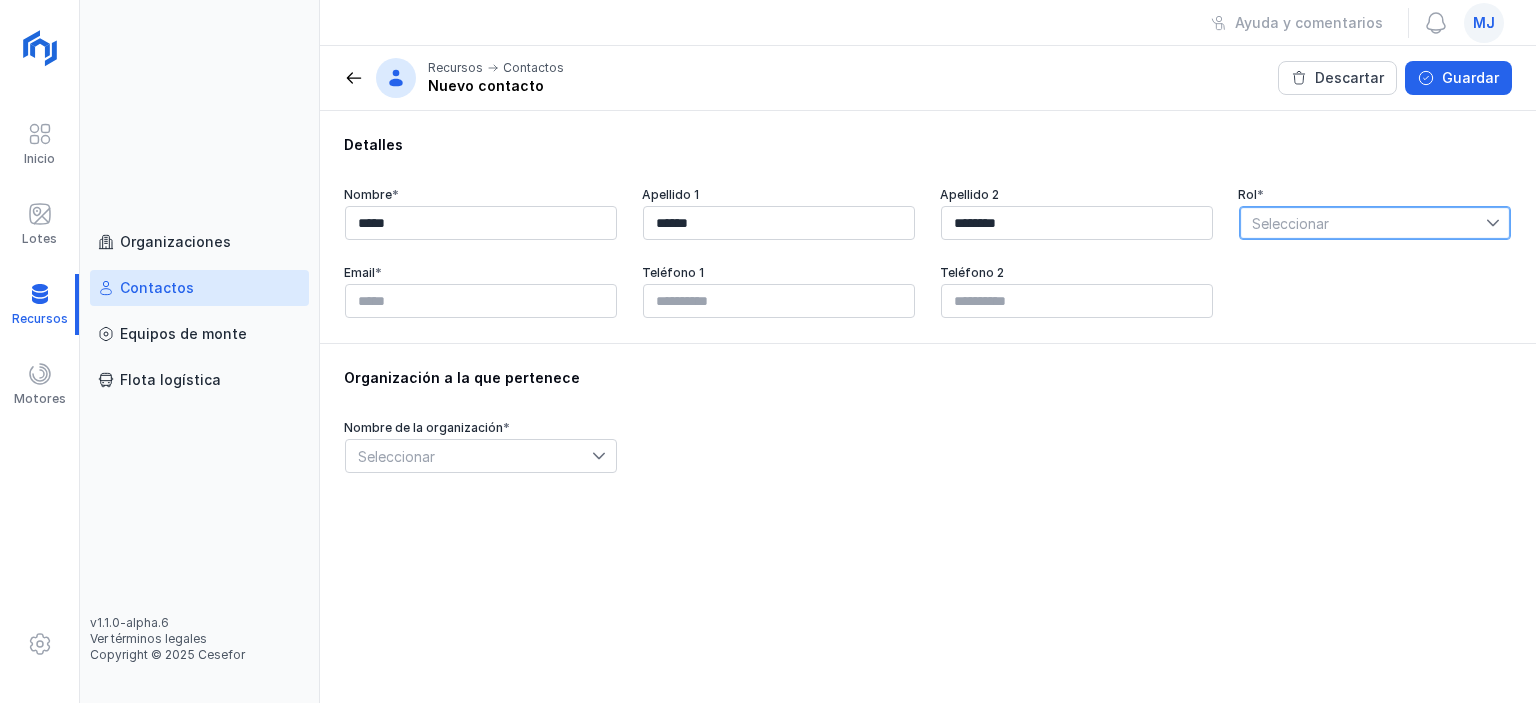 click on "Seleccionar" at bounding box center [1363, 223] 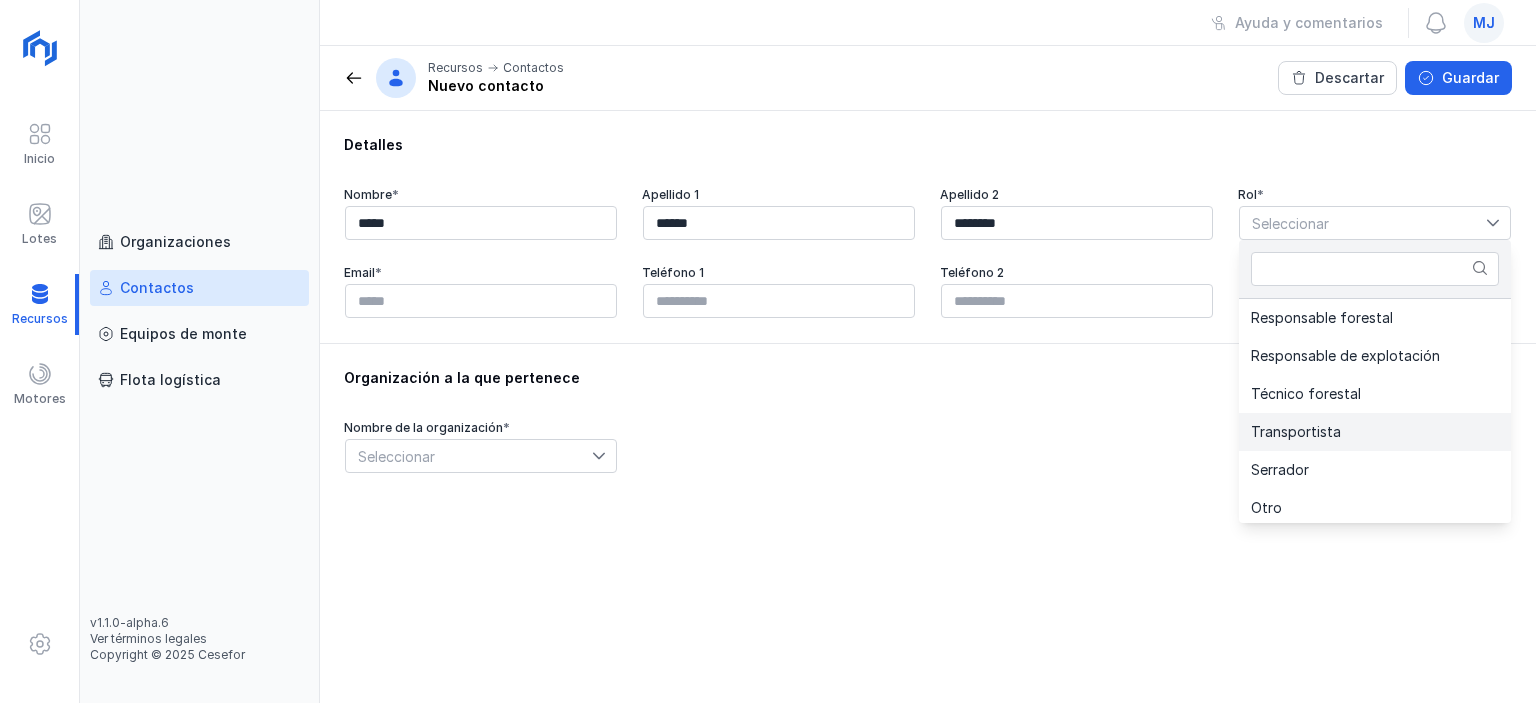 click on "Transportista" 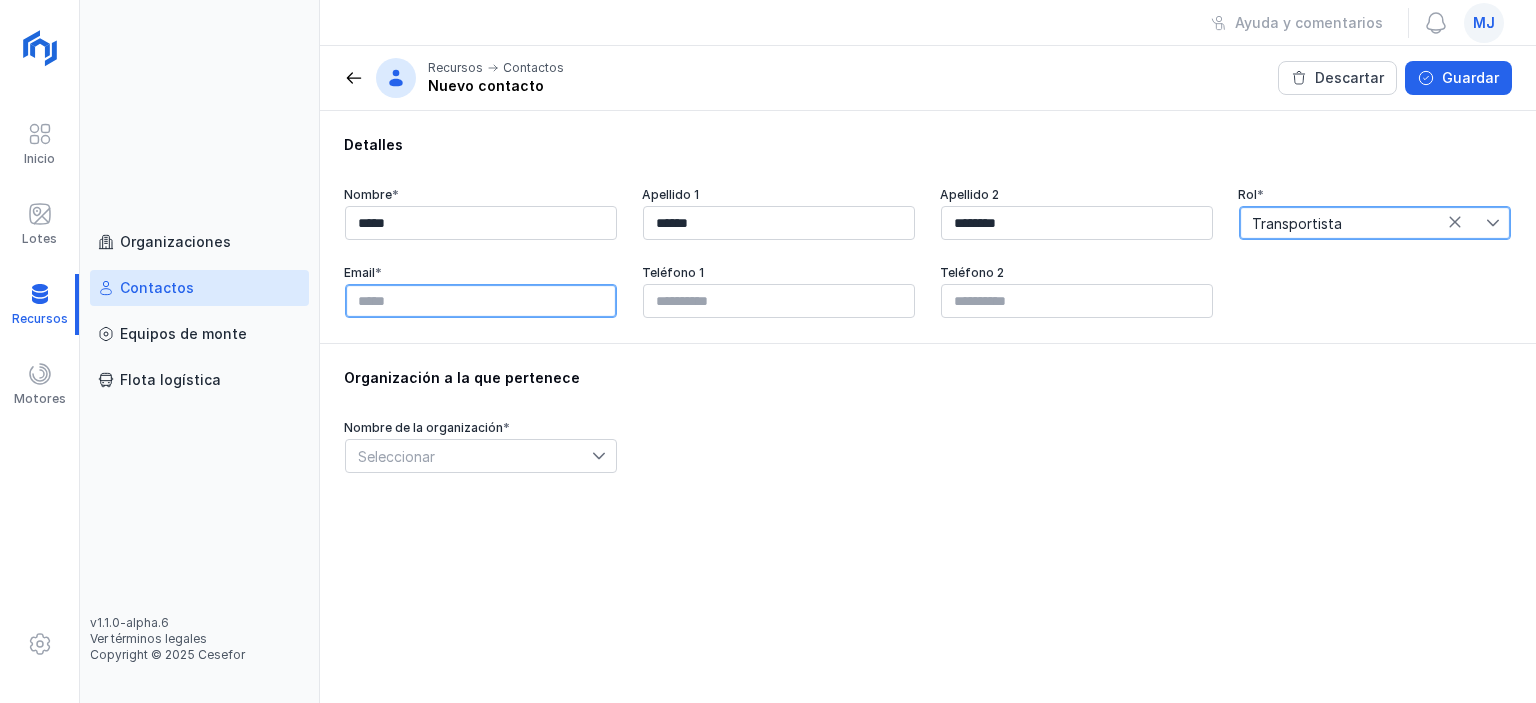 click at bounding box center (481, 301) 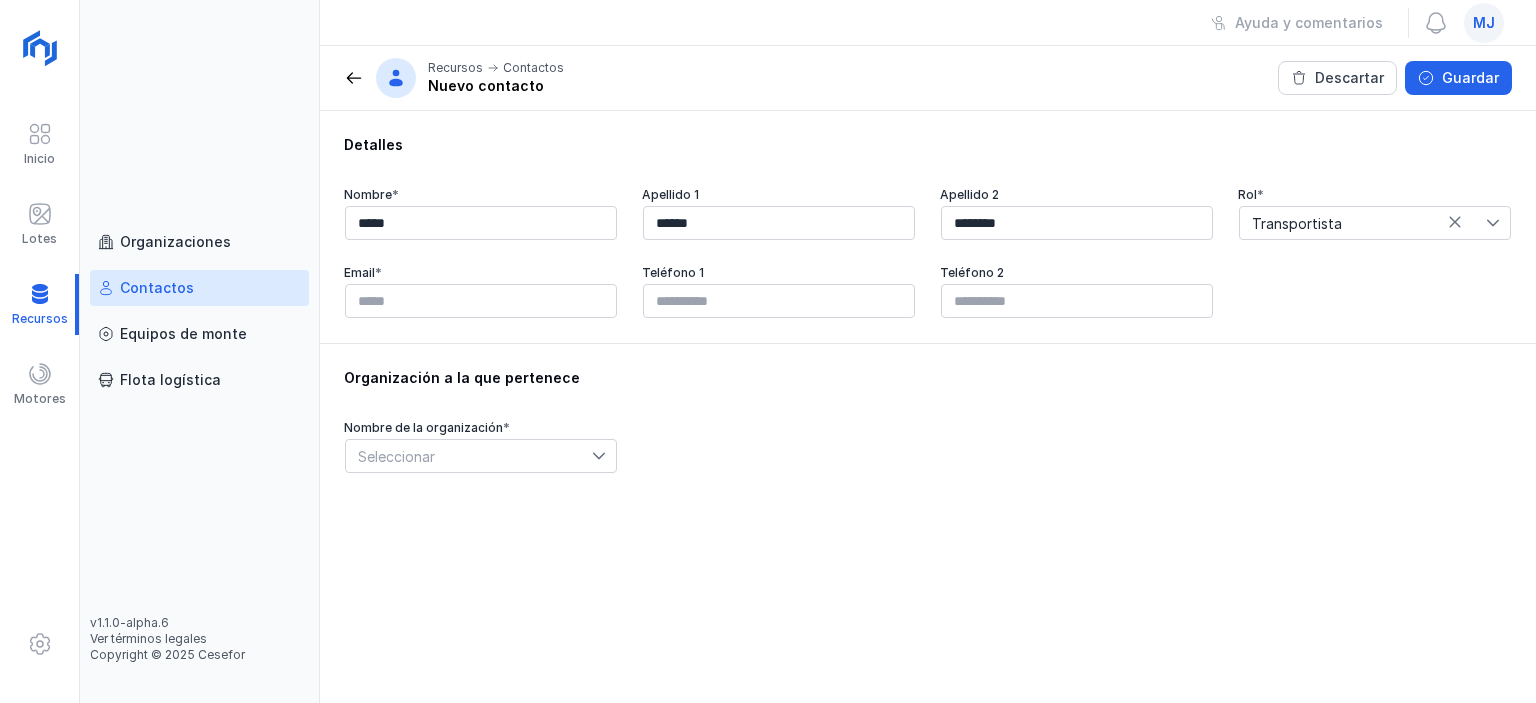 click on "Nombre de la organización   *  Seleccionar" at bounding box center (928, 447) 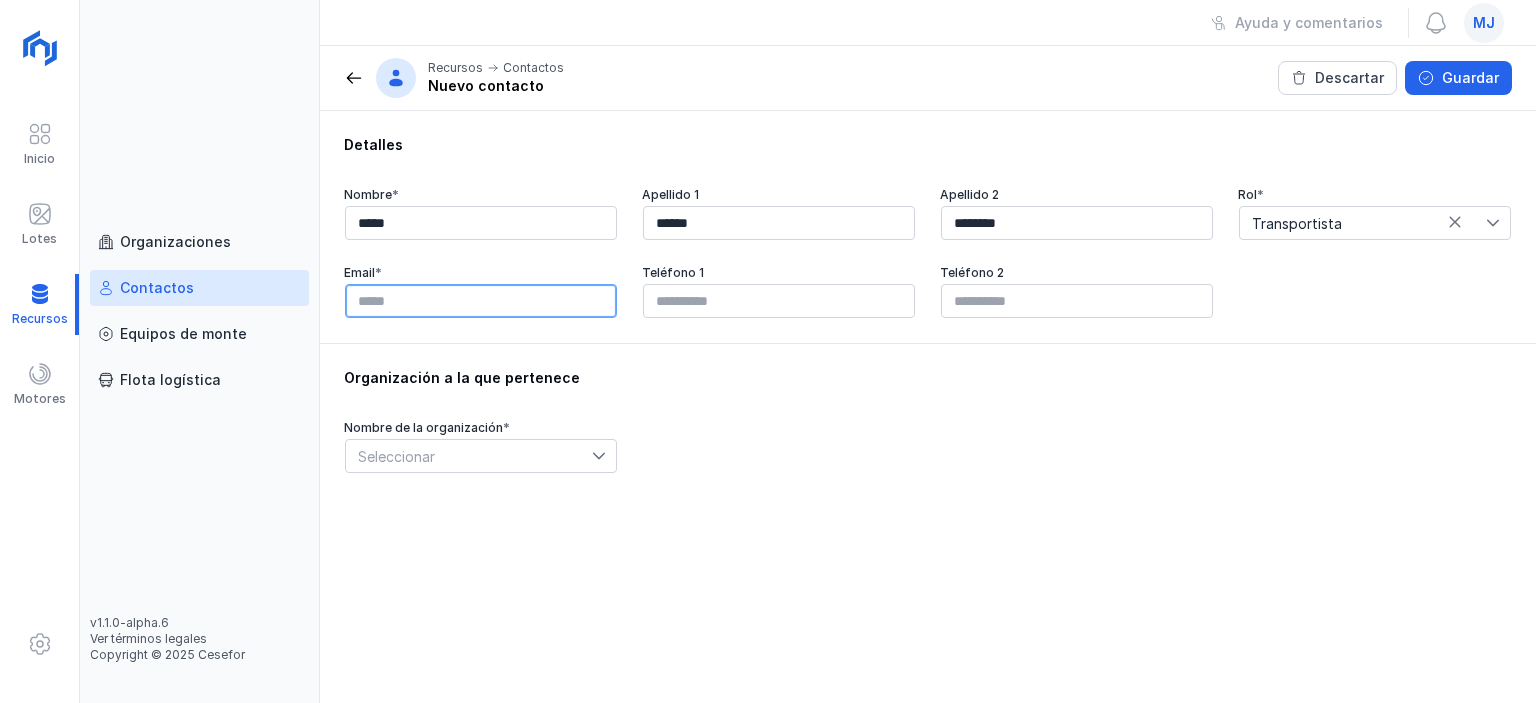 paste on "**********" 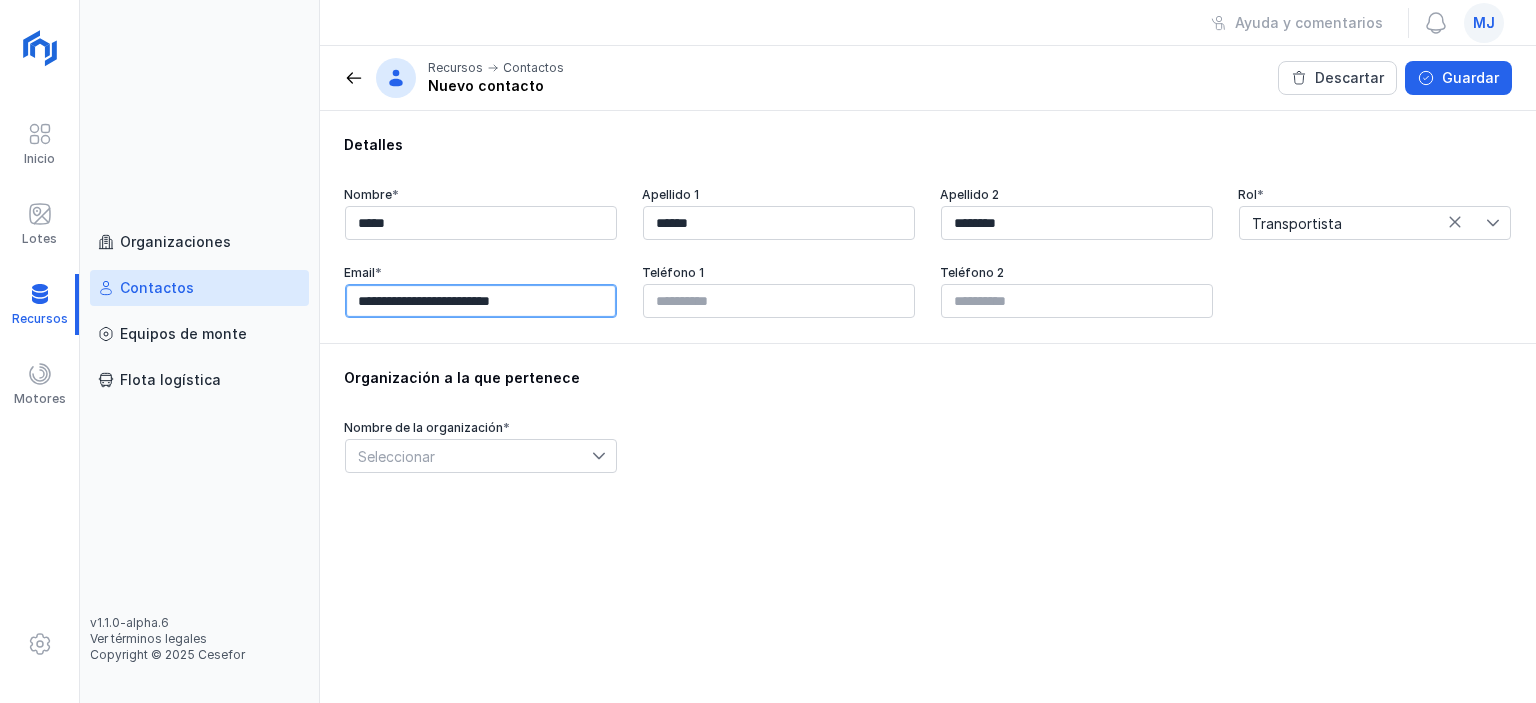 type on "**********" 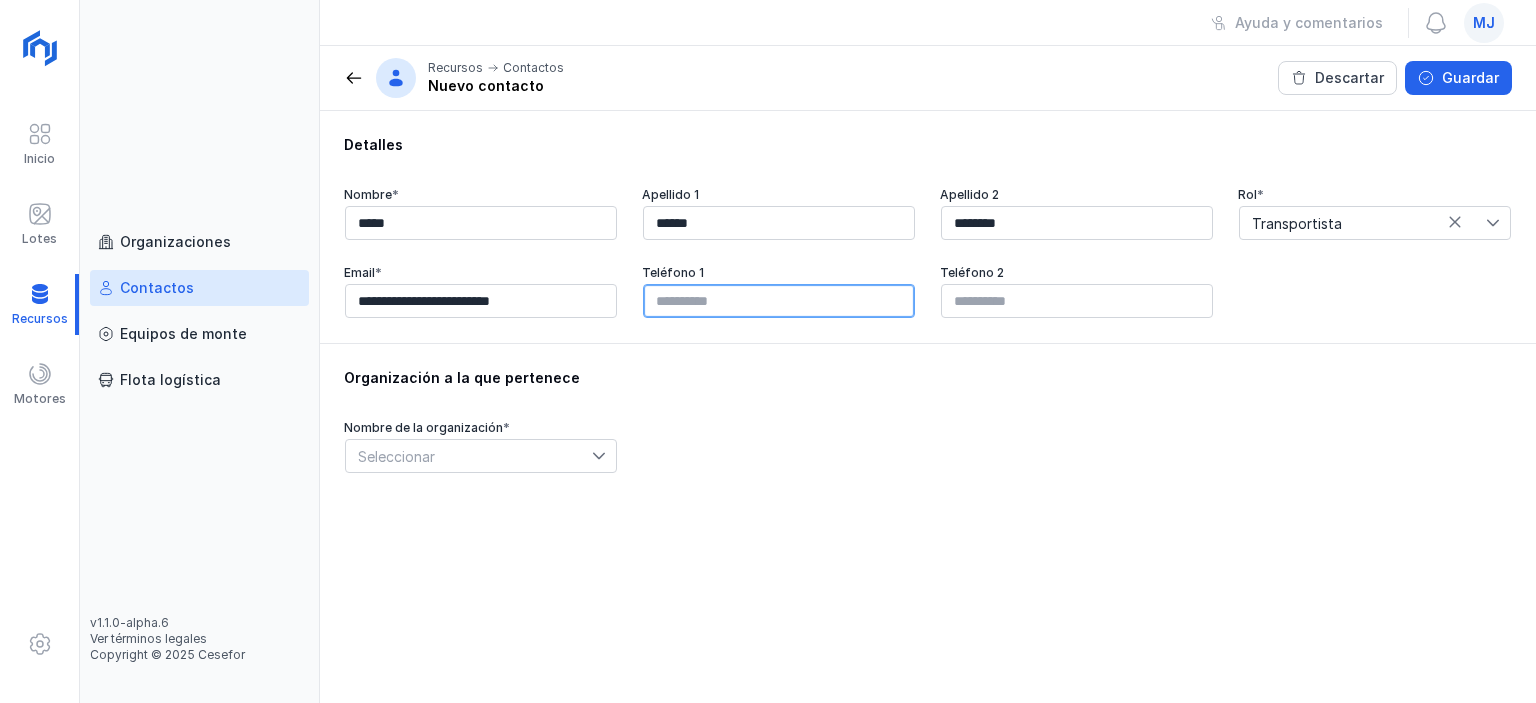 click at bounding box center (779, 301) 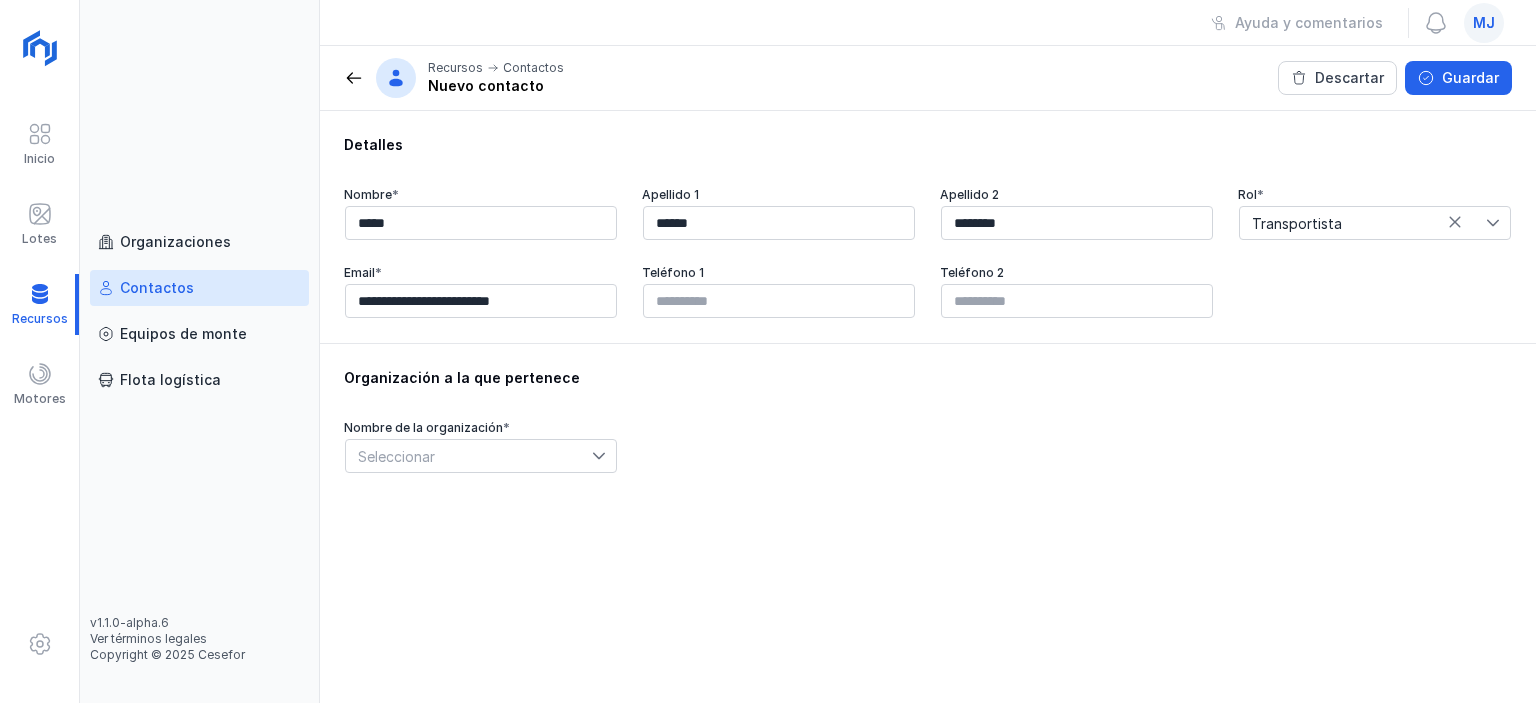 click on "Nombre de la organización   *  Seleccionar" at bounding box center [928, 447] 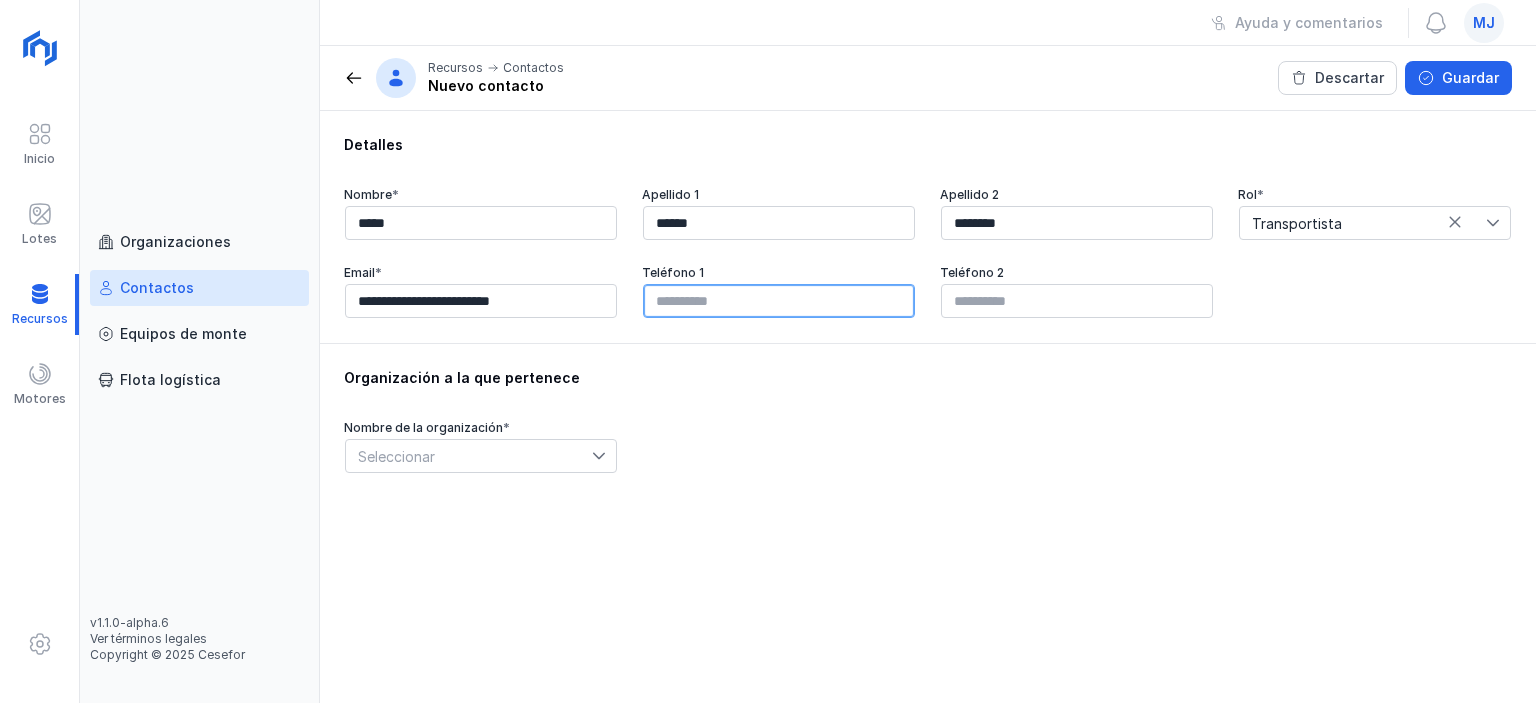 click at bounding box center (779, 301) 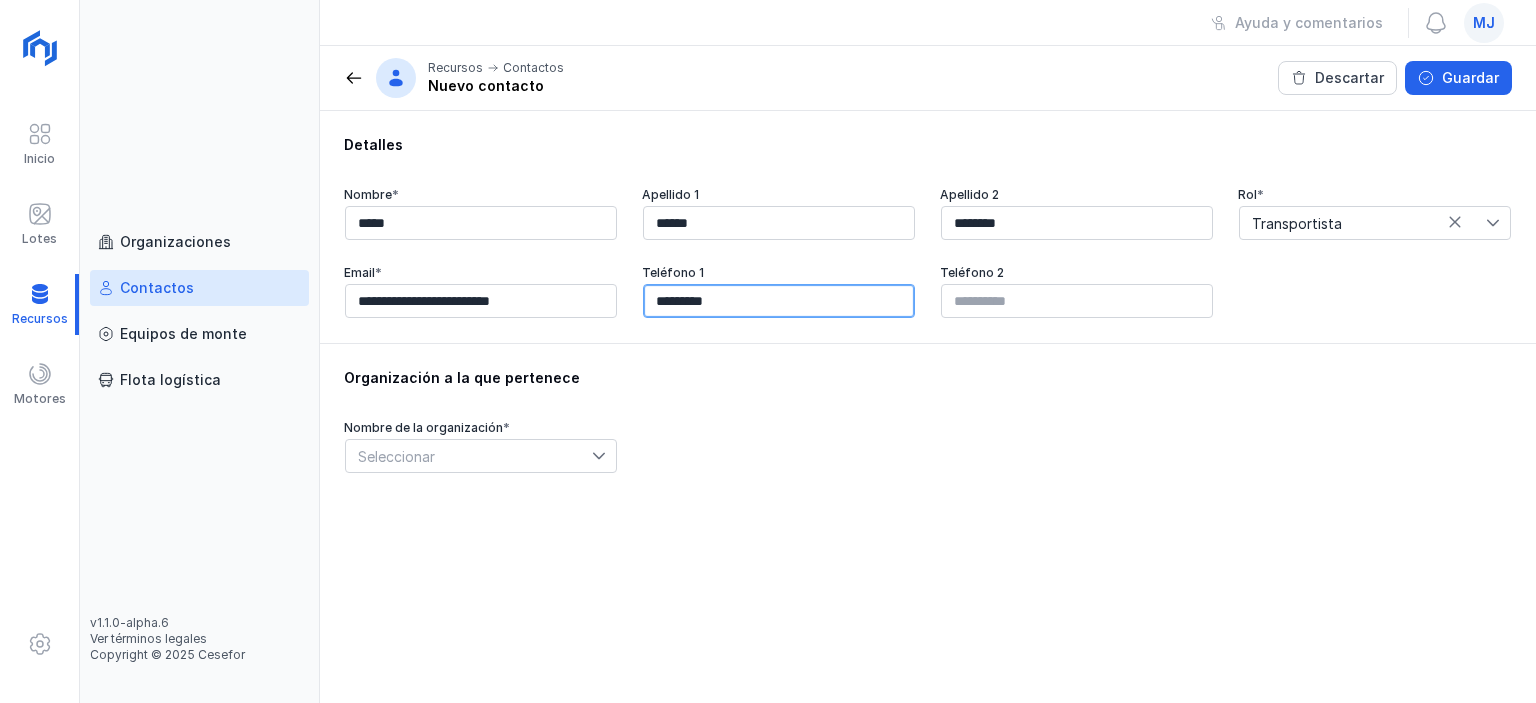 type on "*********" 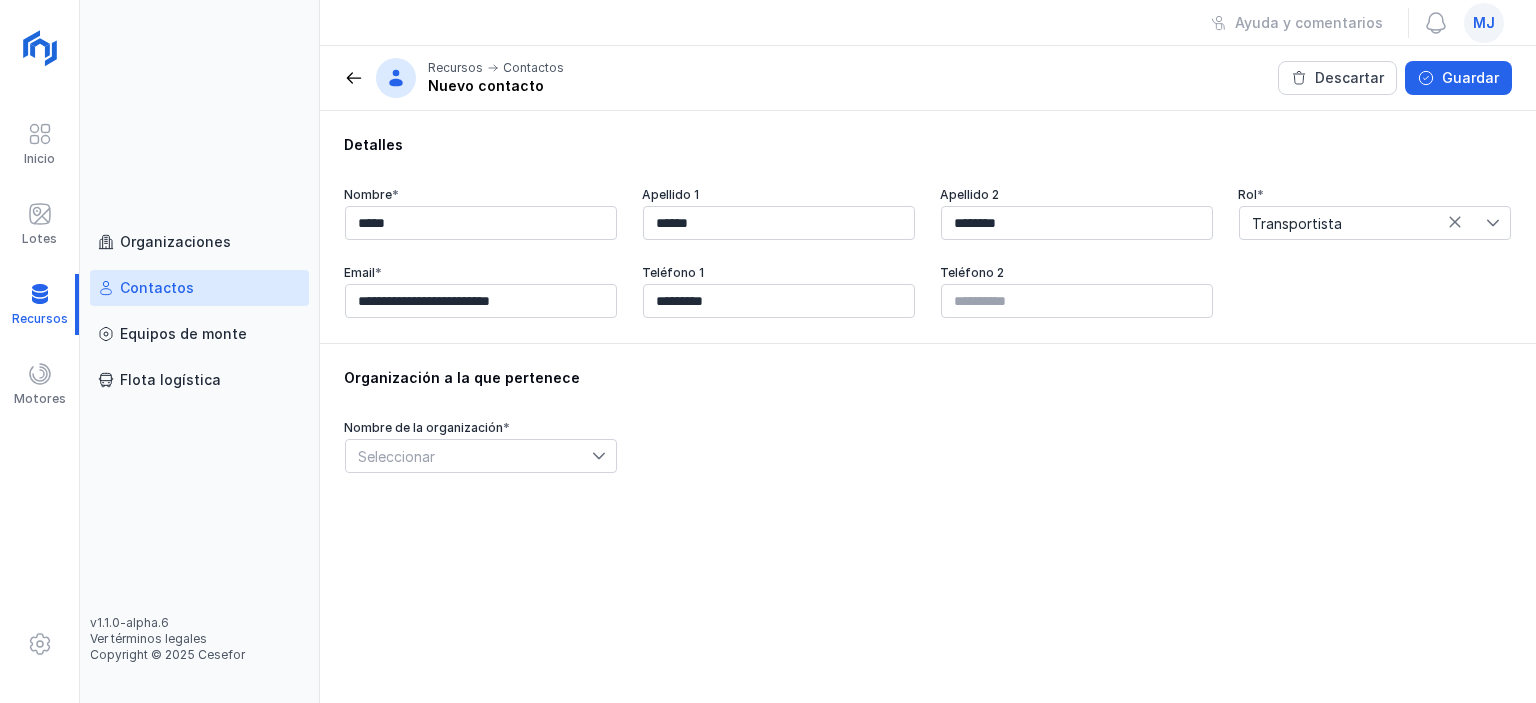 click on "Seleccionar" at bounding box center (469, 456) 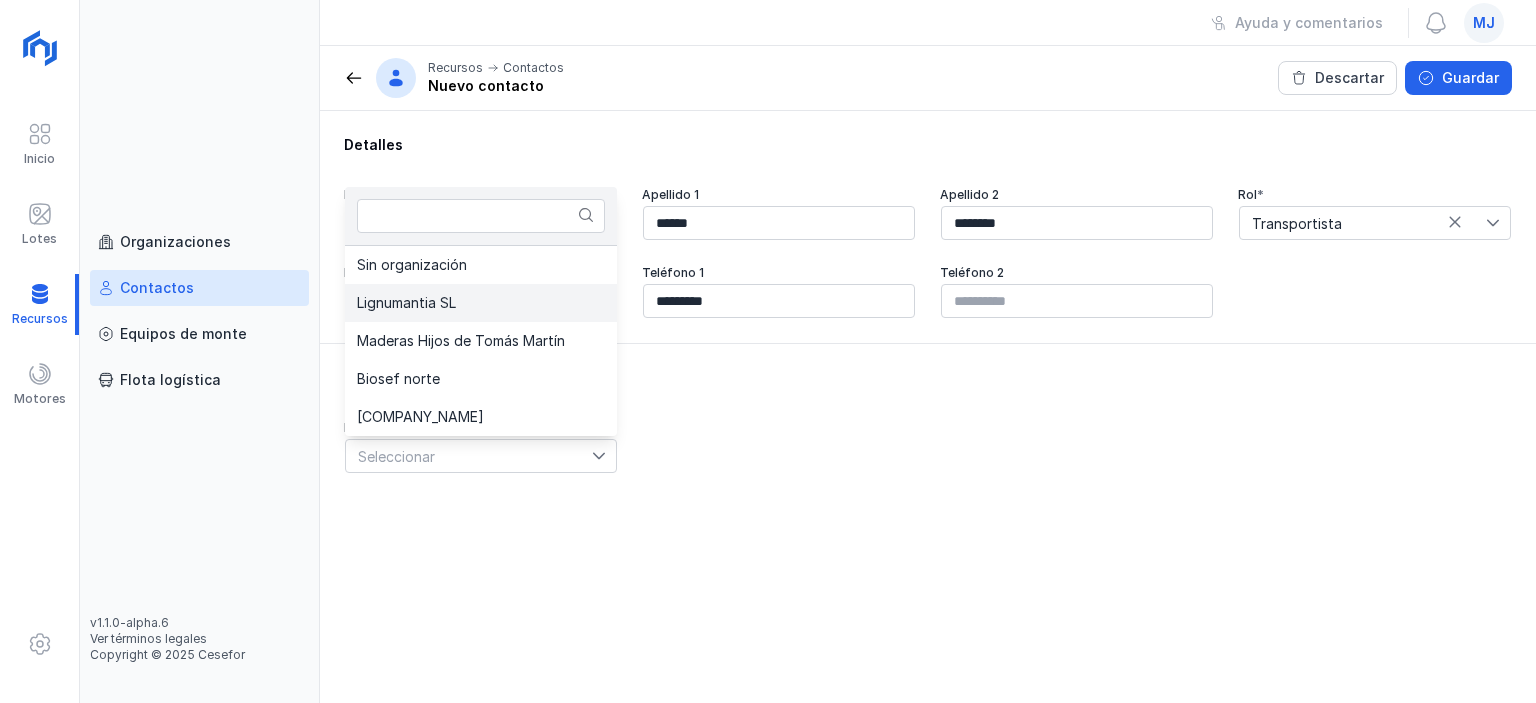 click on "Lignumantia SL" 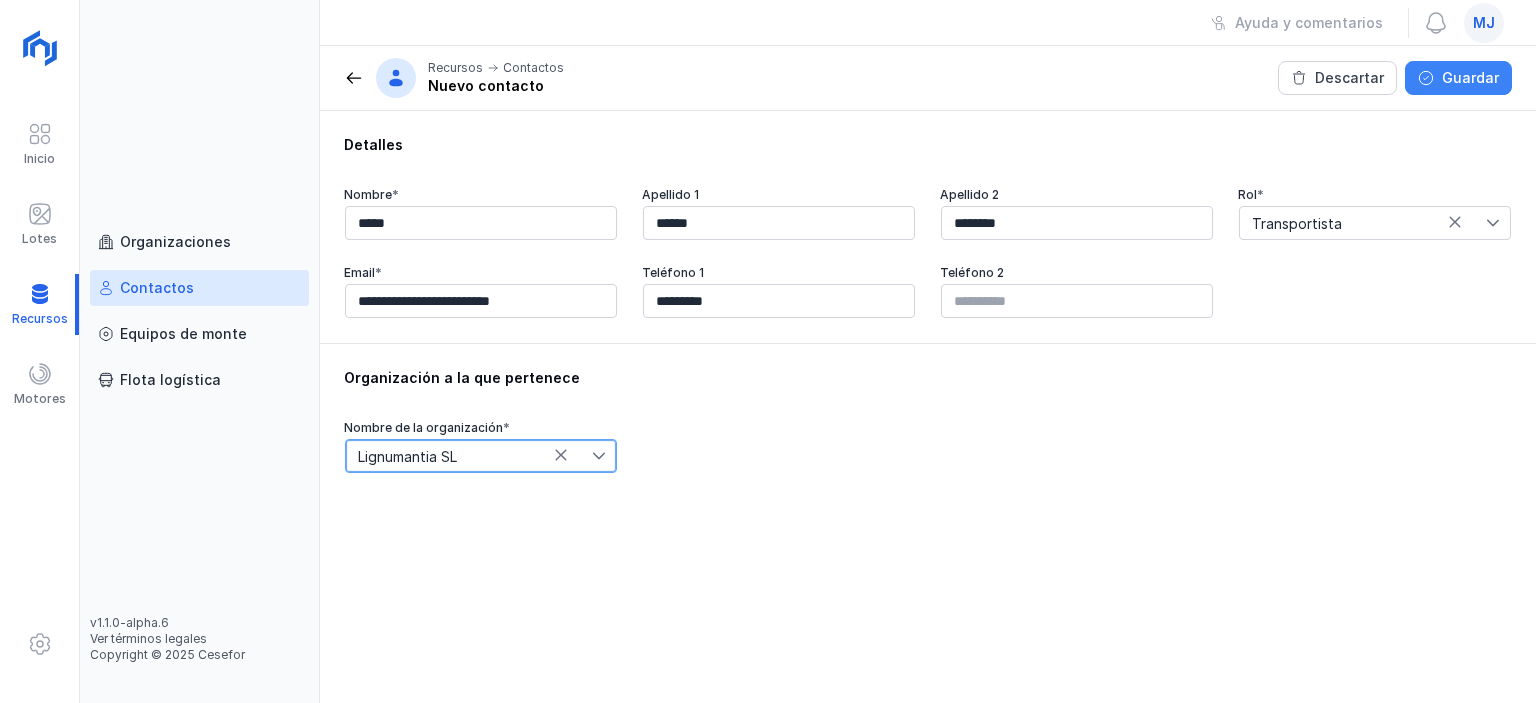 click on "Guardar" 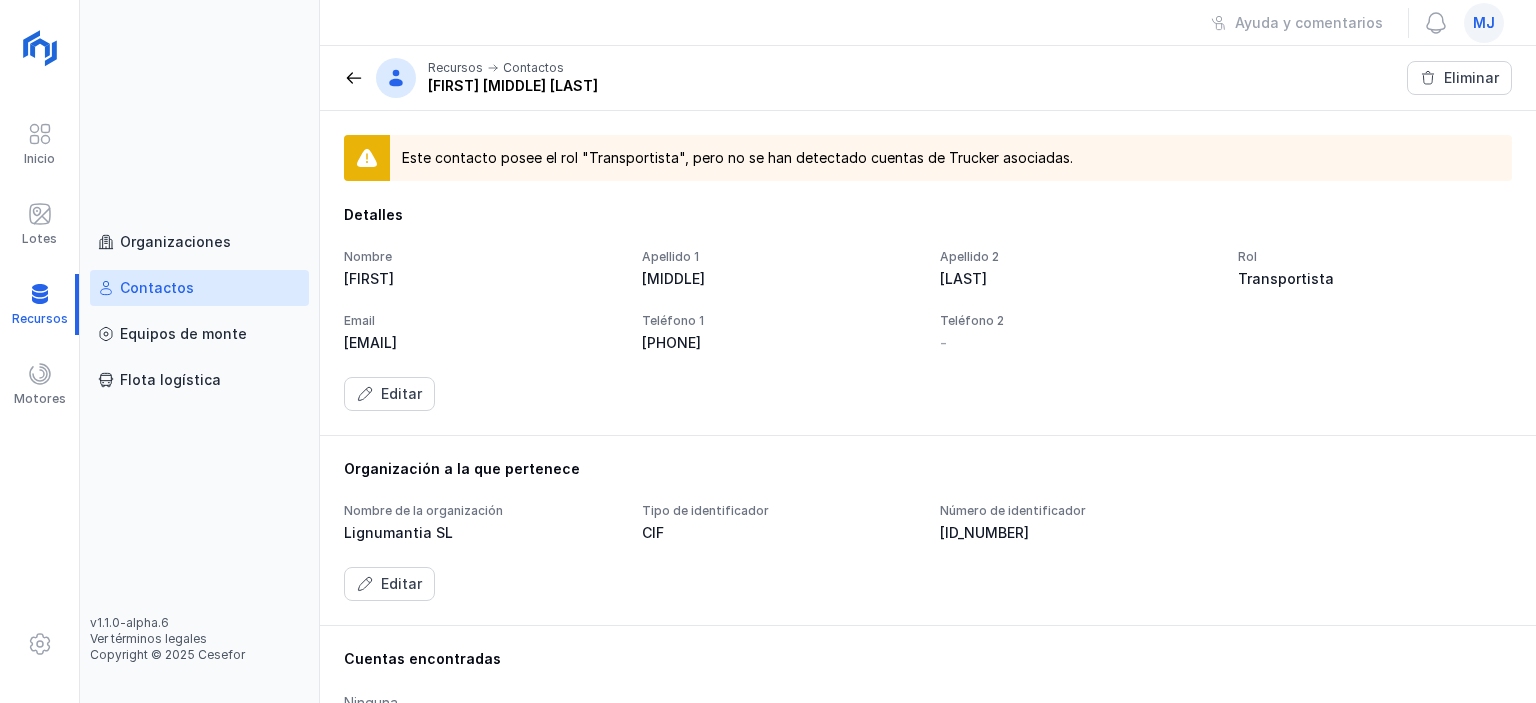 click at bounding box center [354, 78] 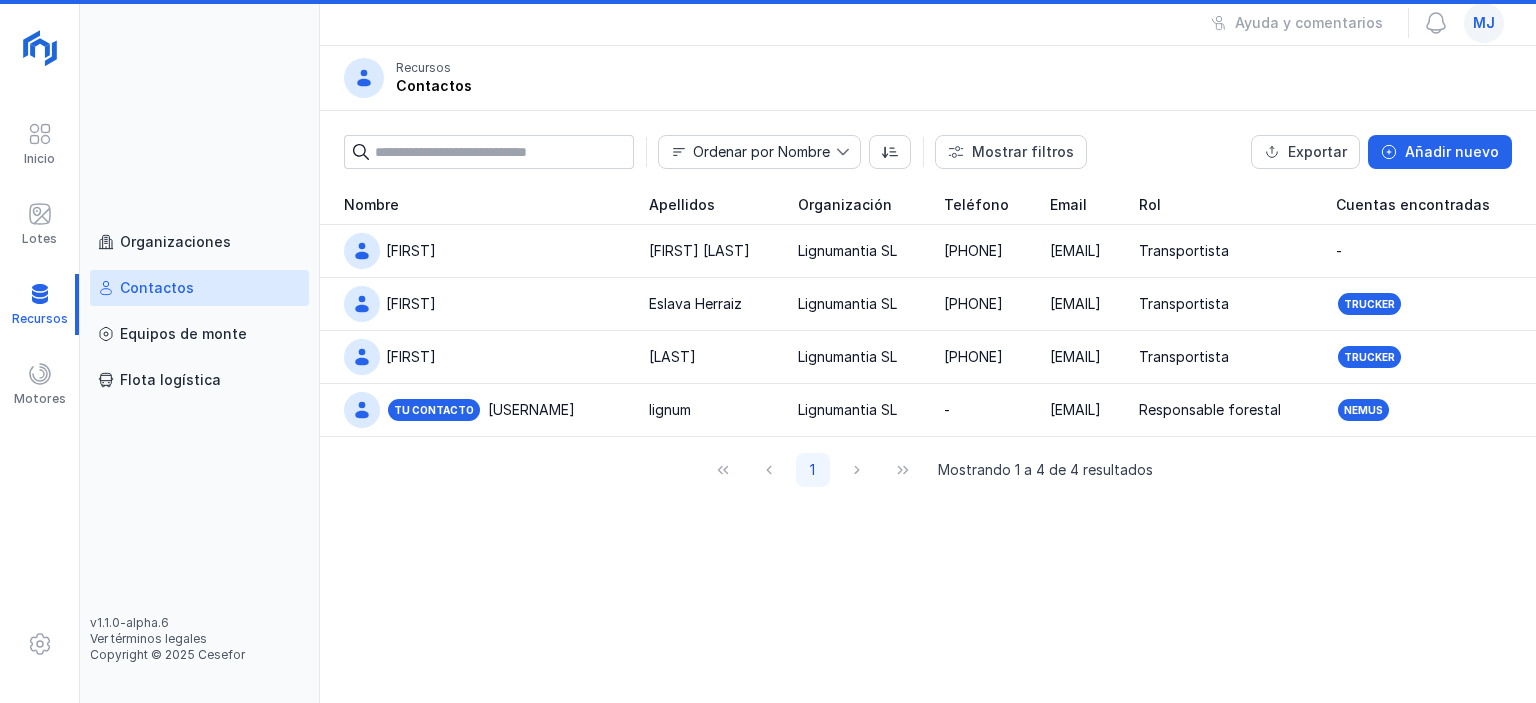 click on "Recursos Contactos" at bounding box center [928, 78] 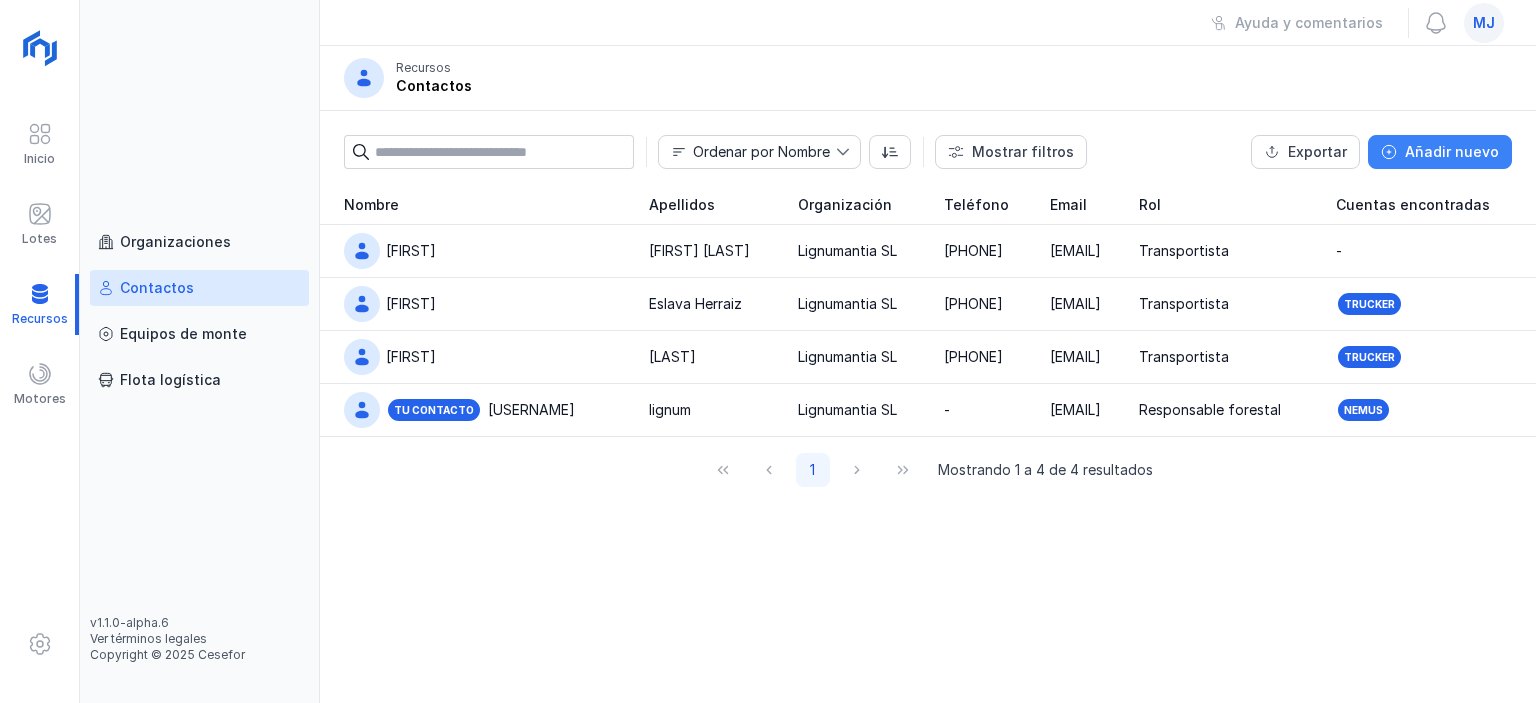click on "Añadir nuevo" 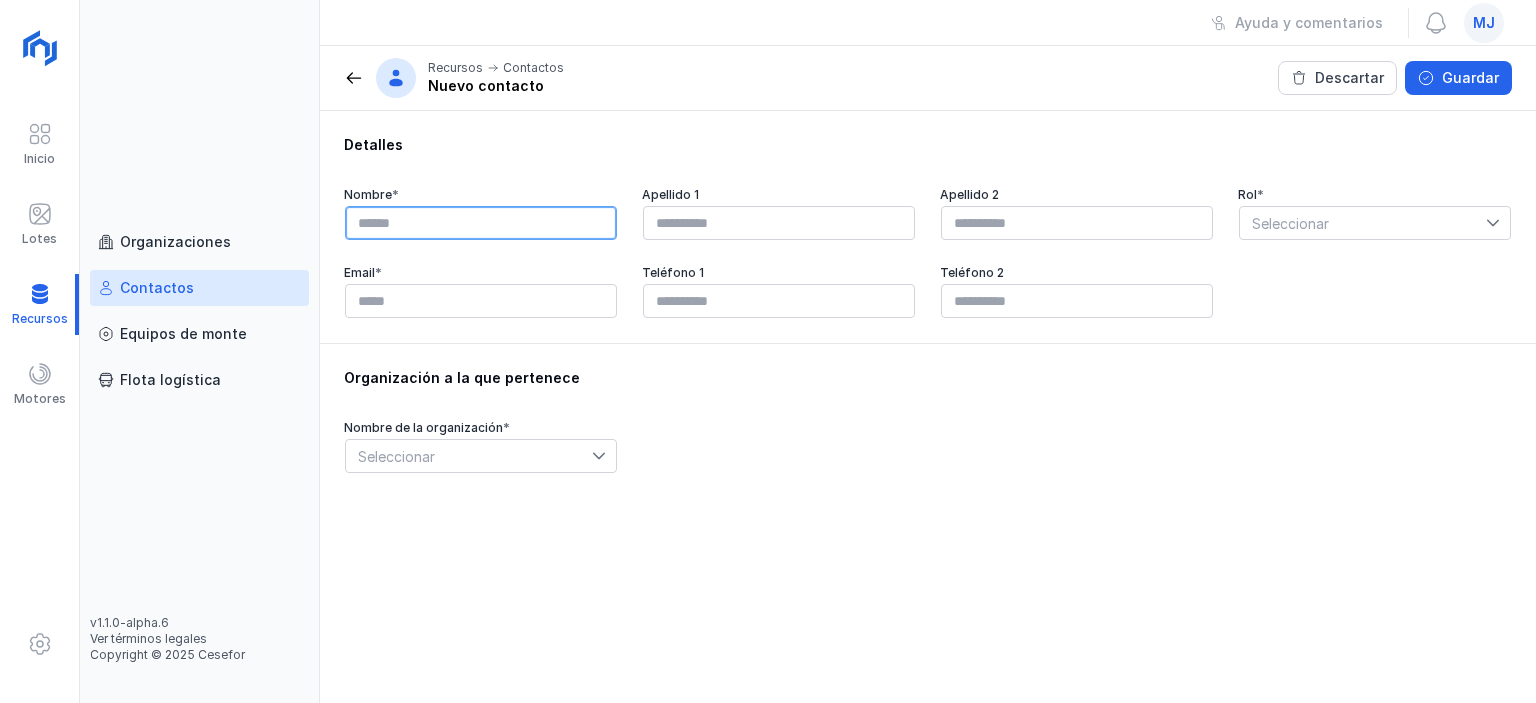 click at bounding box center (481, 223) 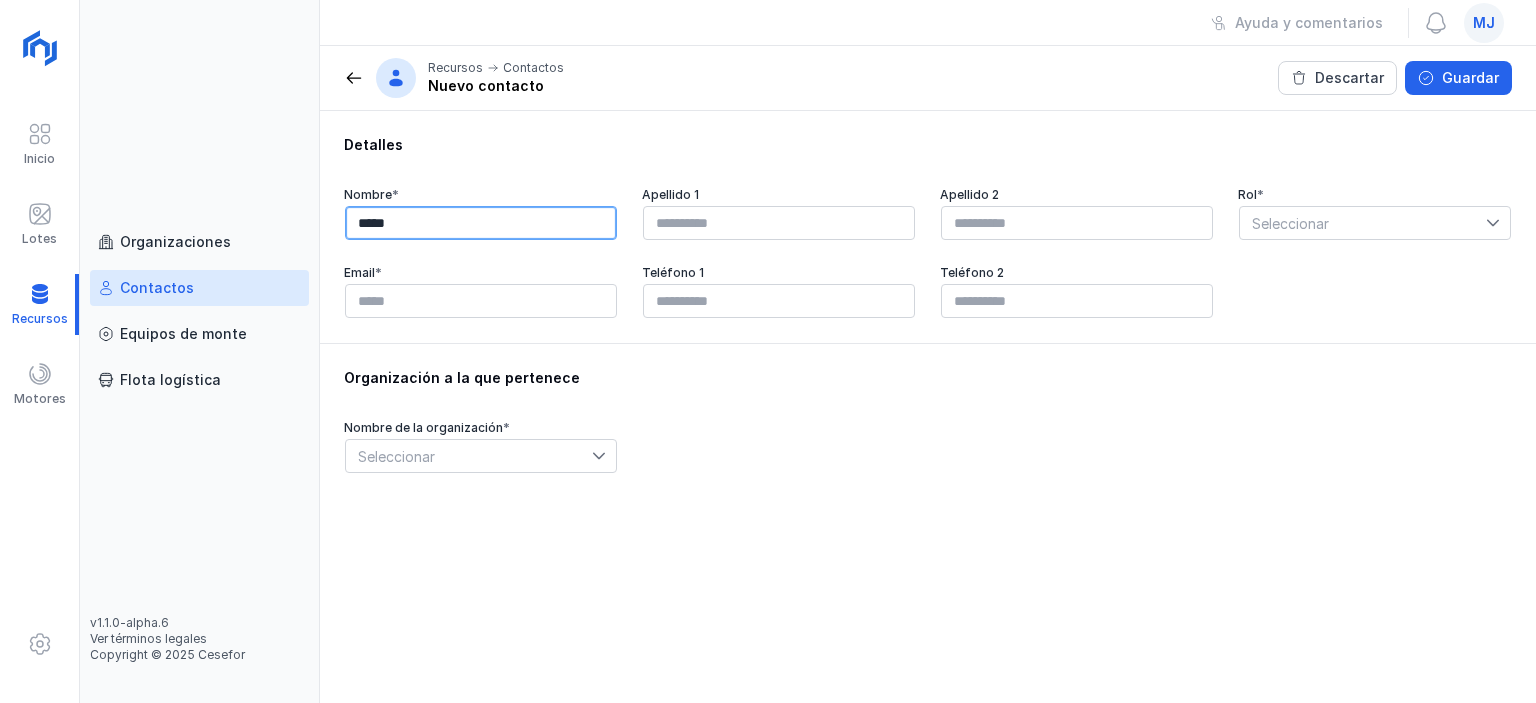 type on "*****" 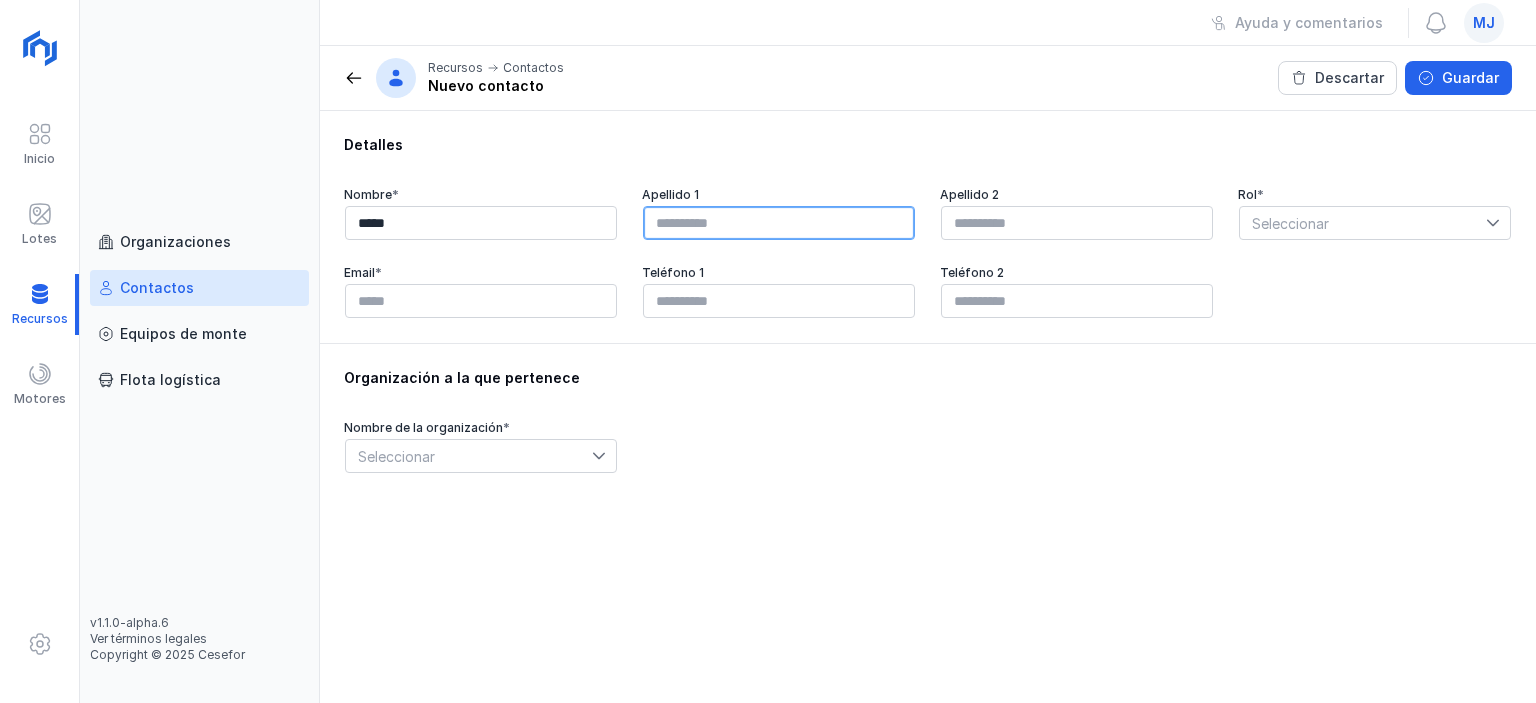 click at bounding box center (779, 223) 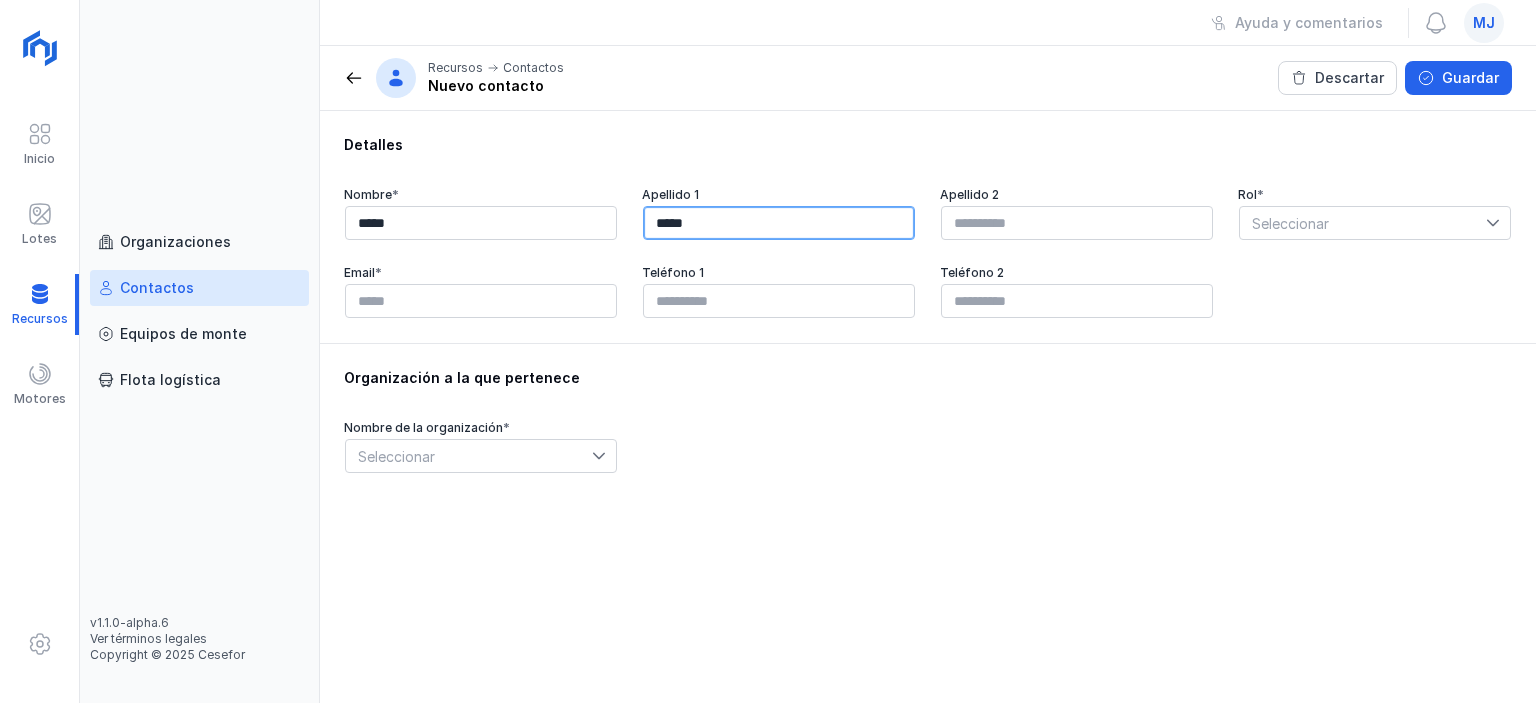 type on "*****" 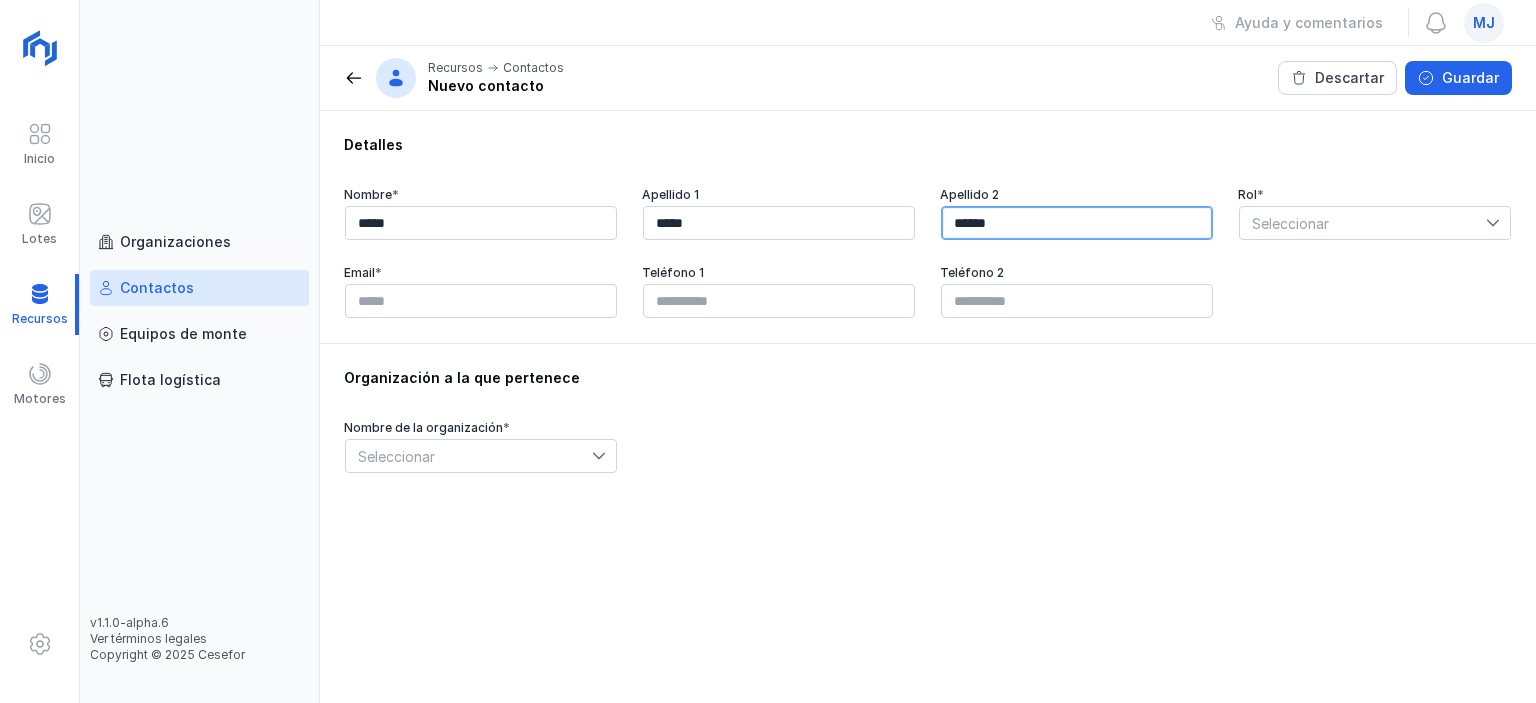 type on "******" 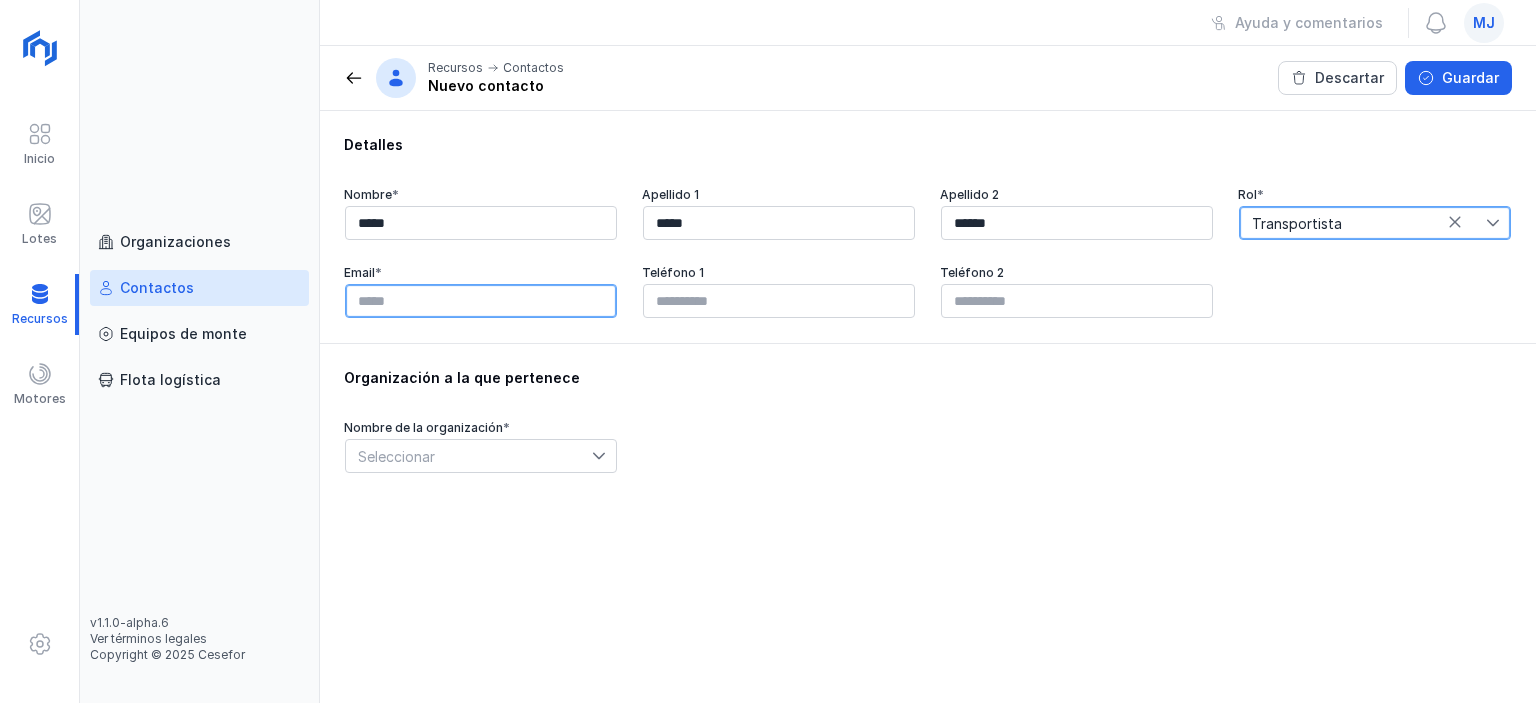 click at bounding box center [481, 301] 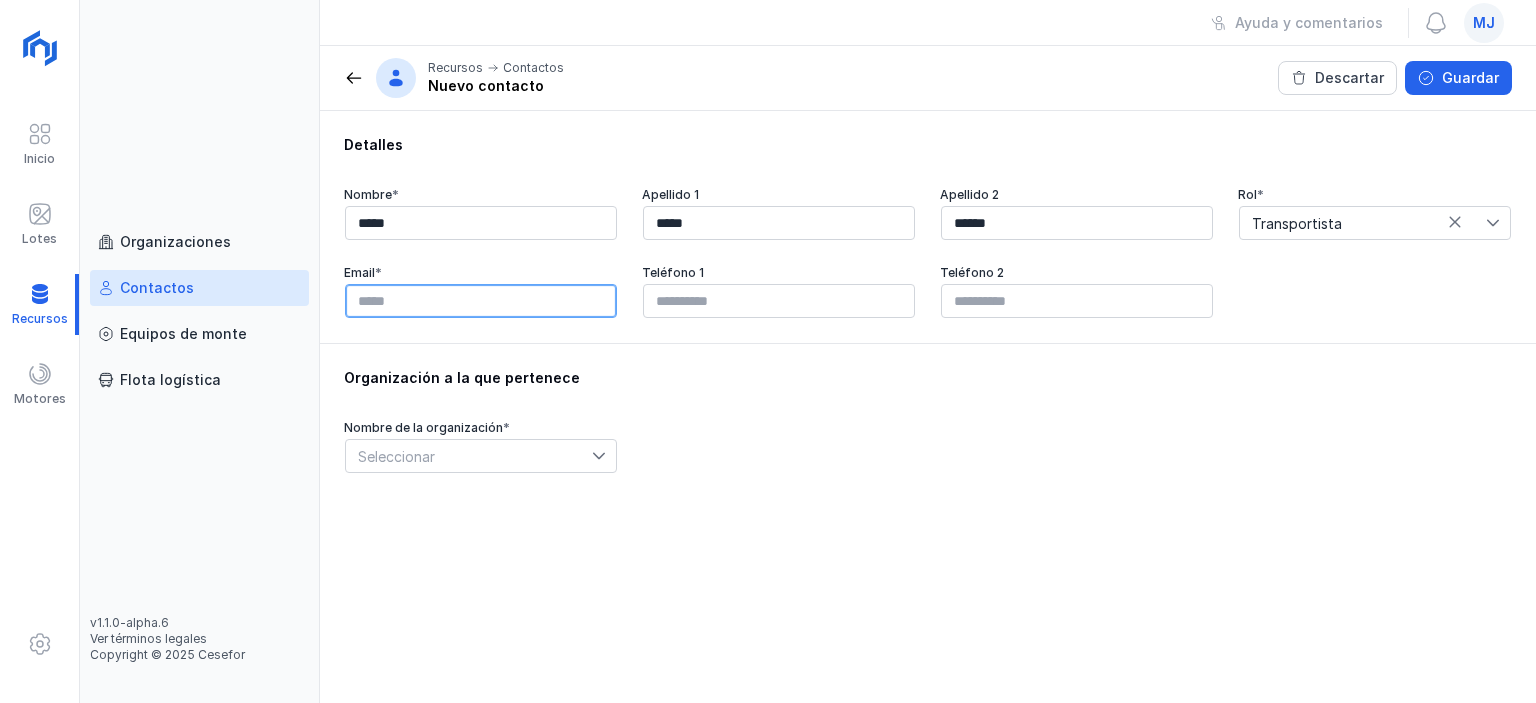 paste on "**********" 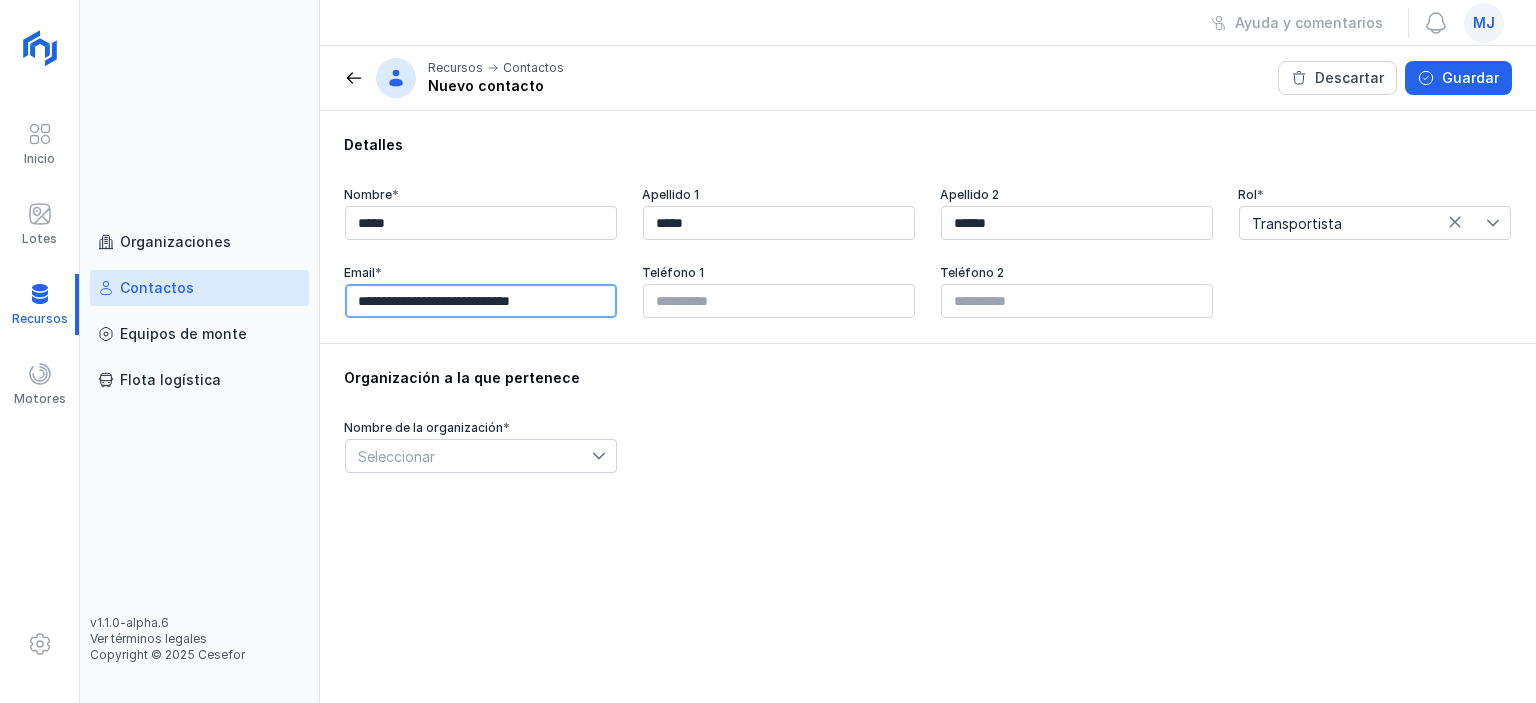 type on "**********" 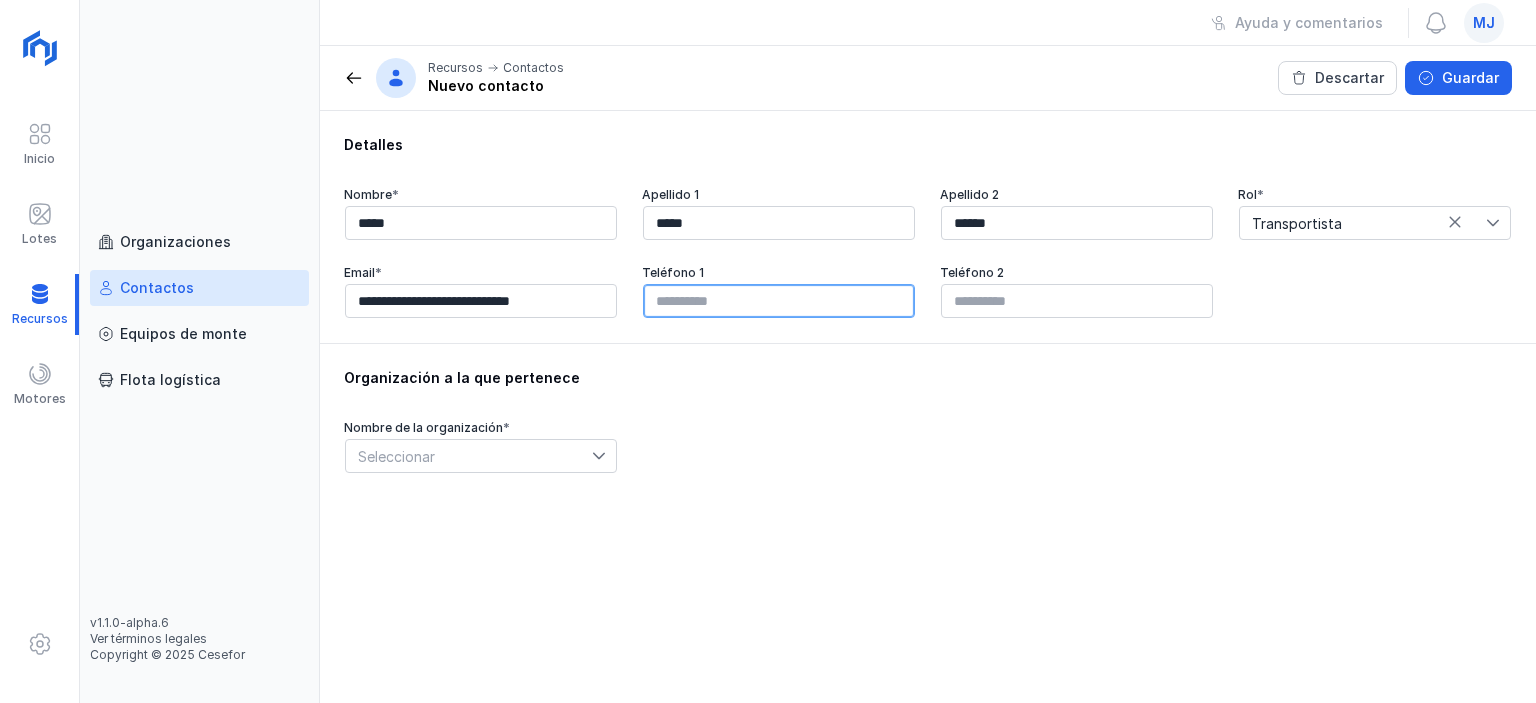 click at bounding box center (779, 301) 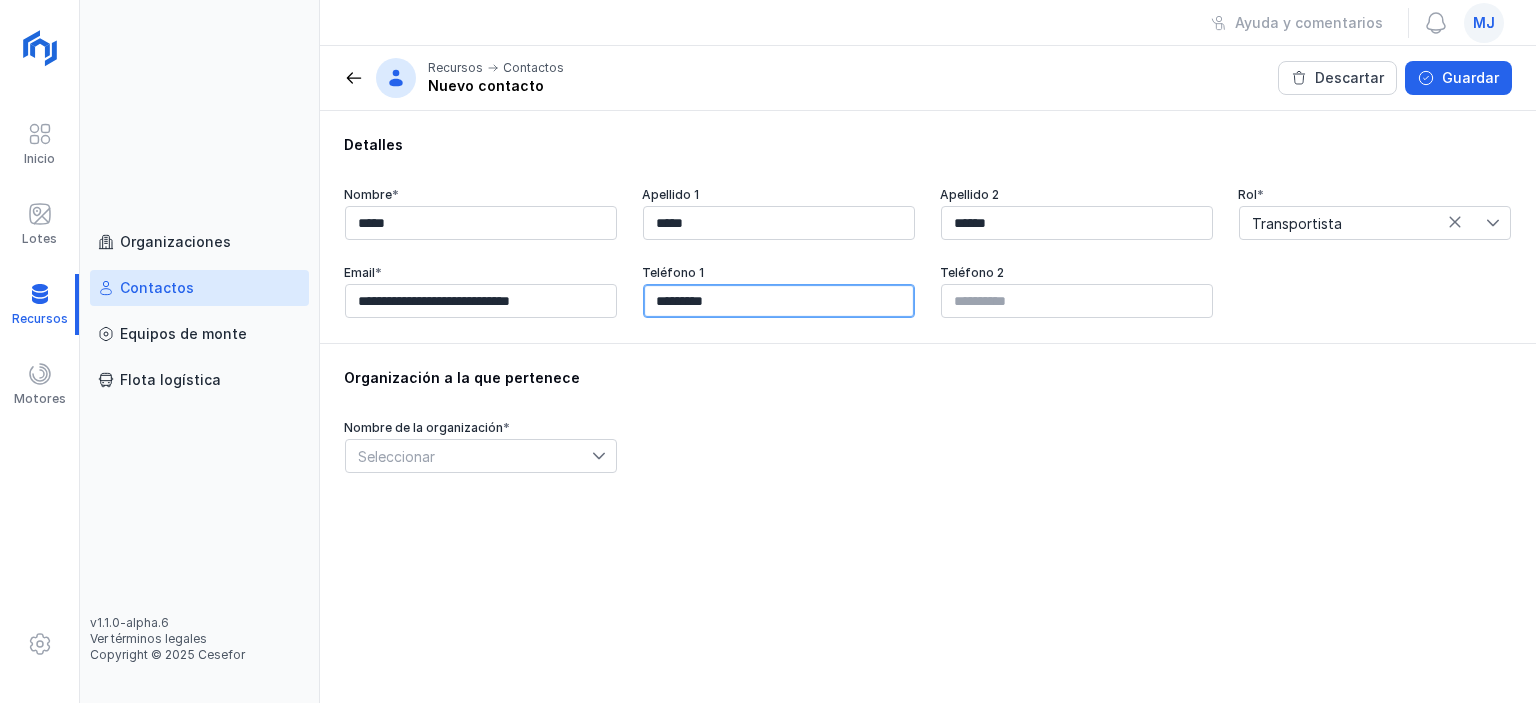 type on "*********" 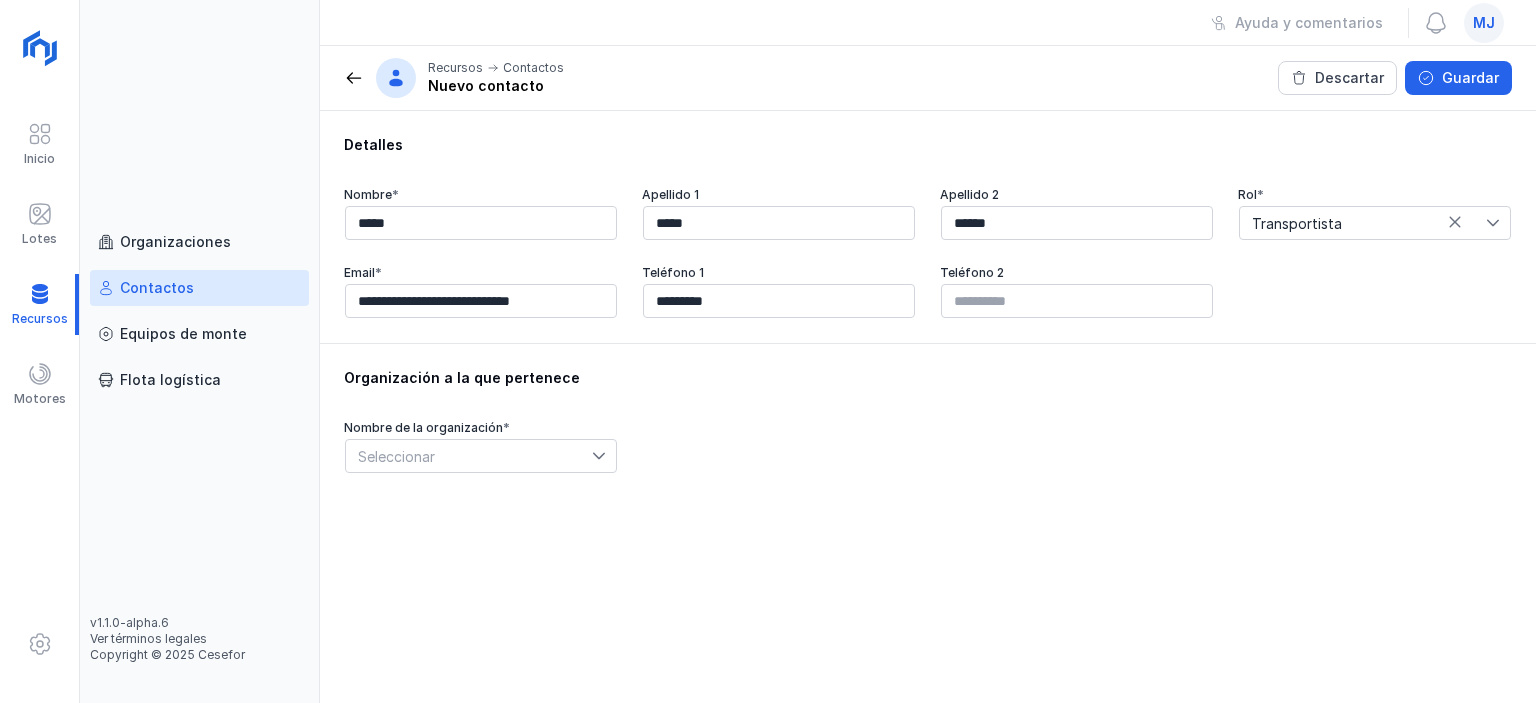 click on "Seleccionar" at bounding box center (469, 456) 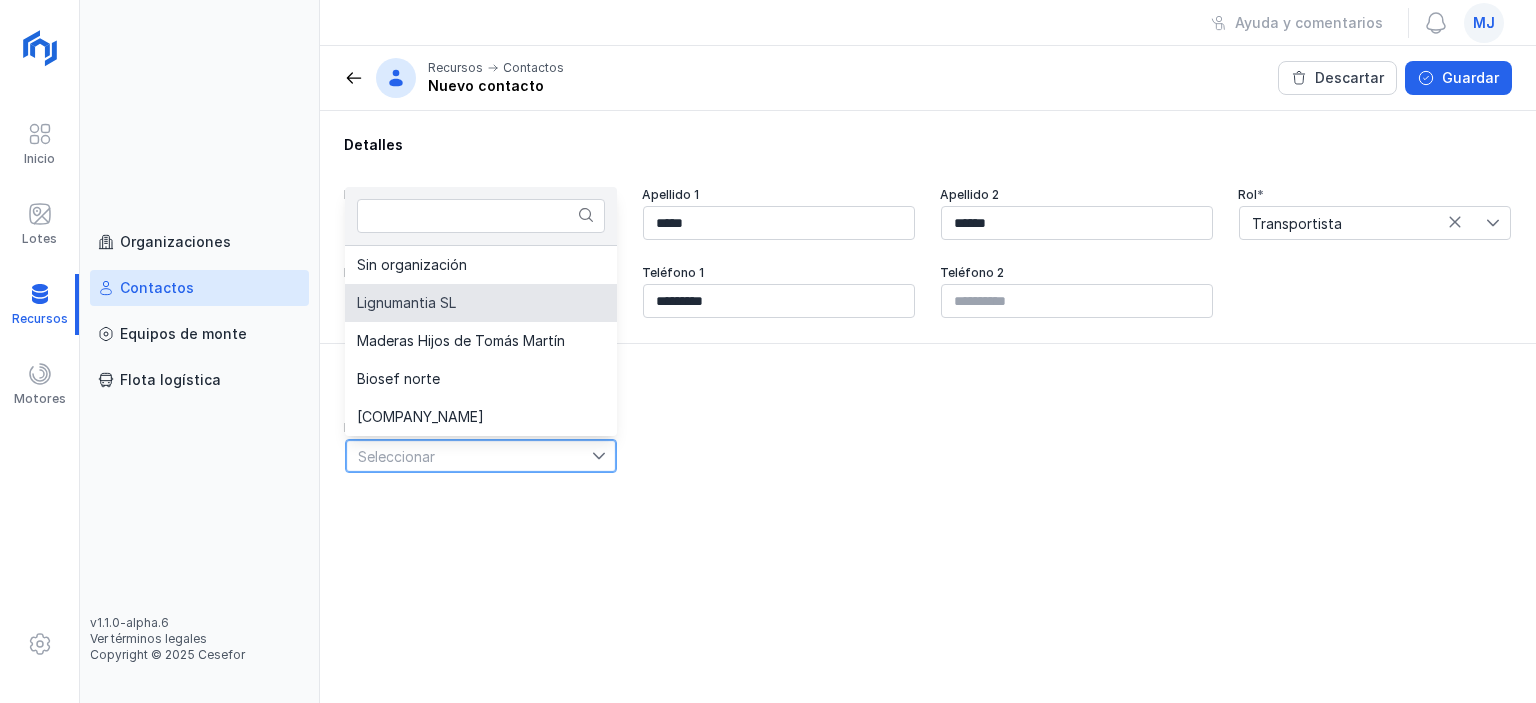 click on "Lignumantia SL" 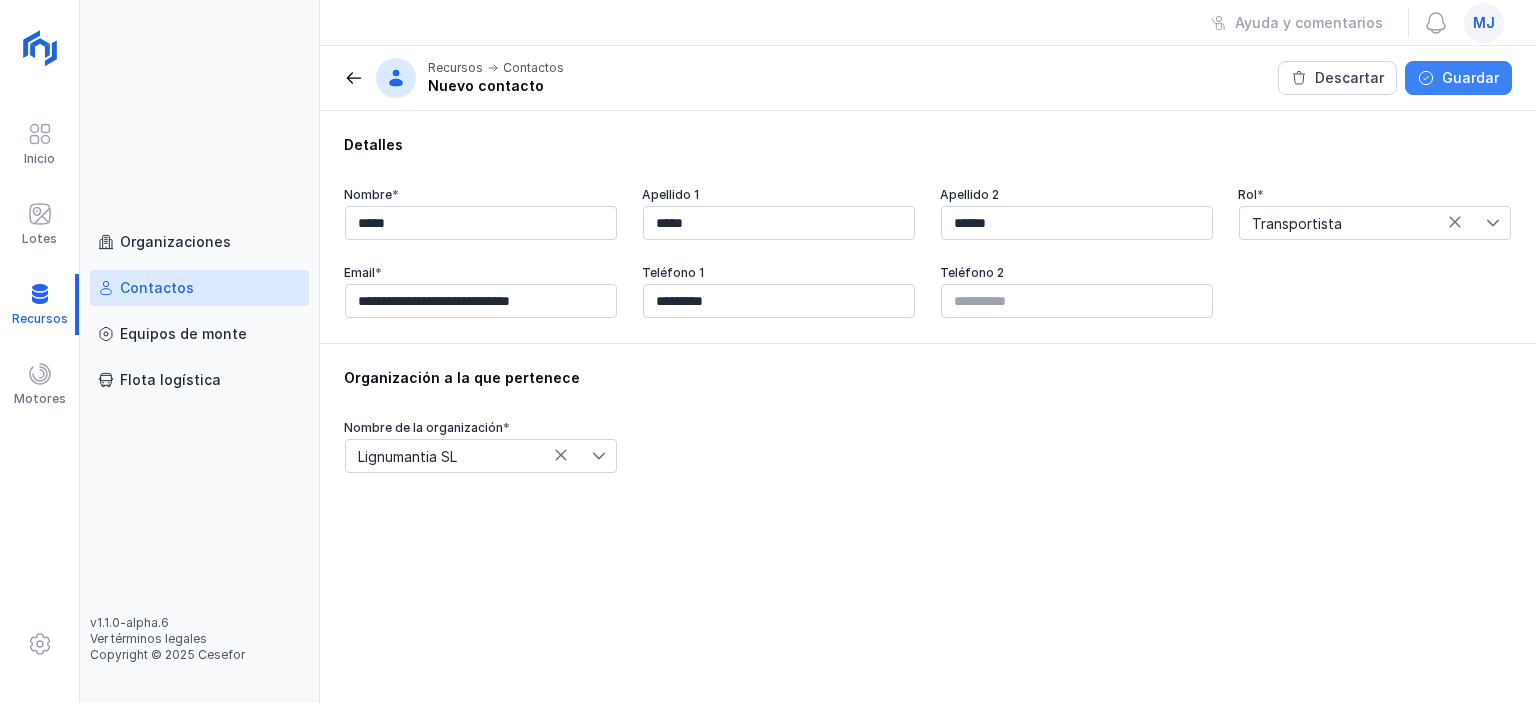 click on "Guardar" 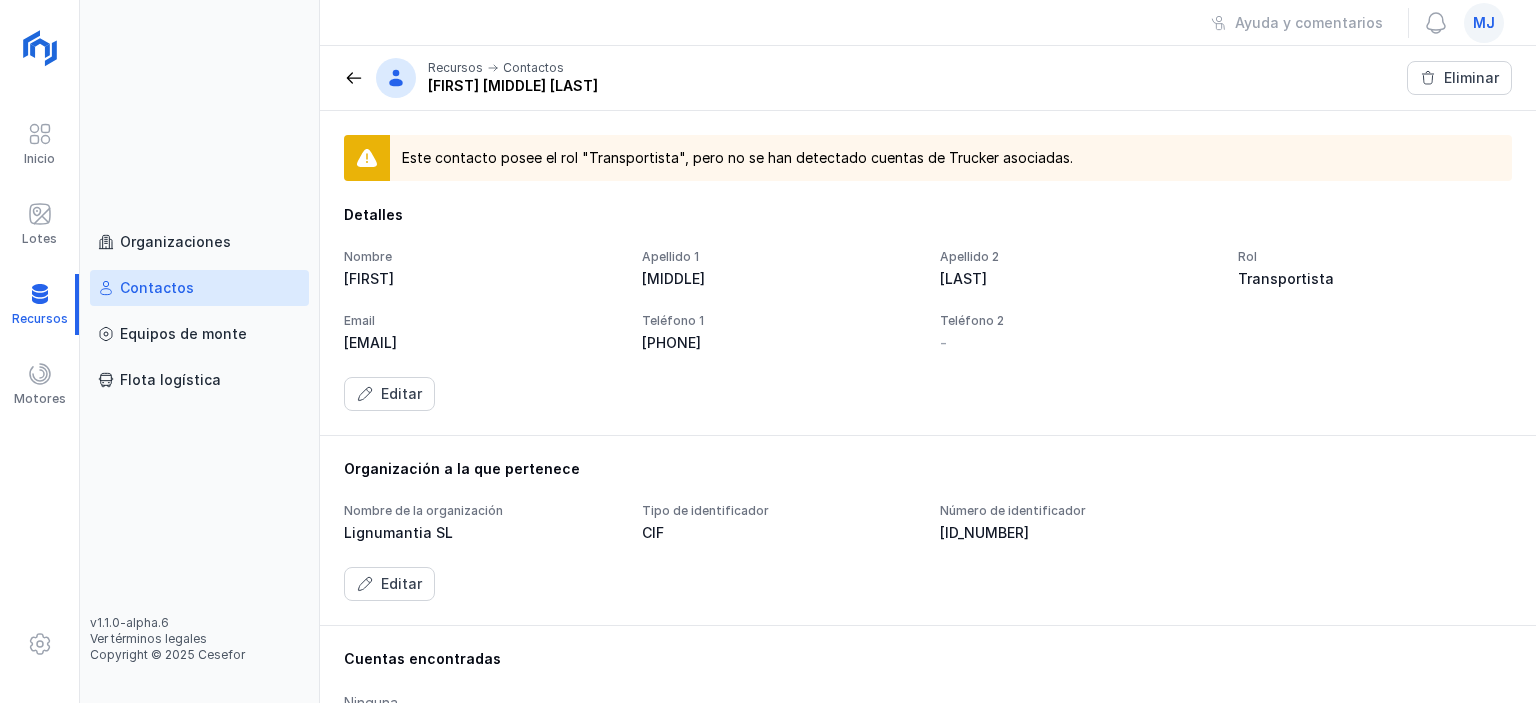 click at bounding box center (354, 78) 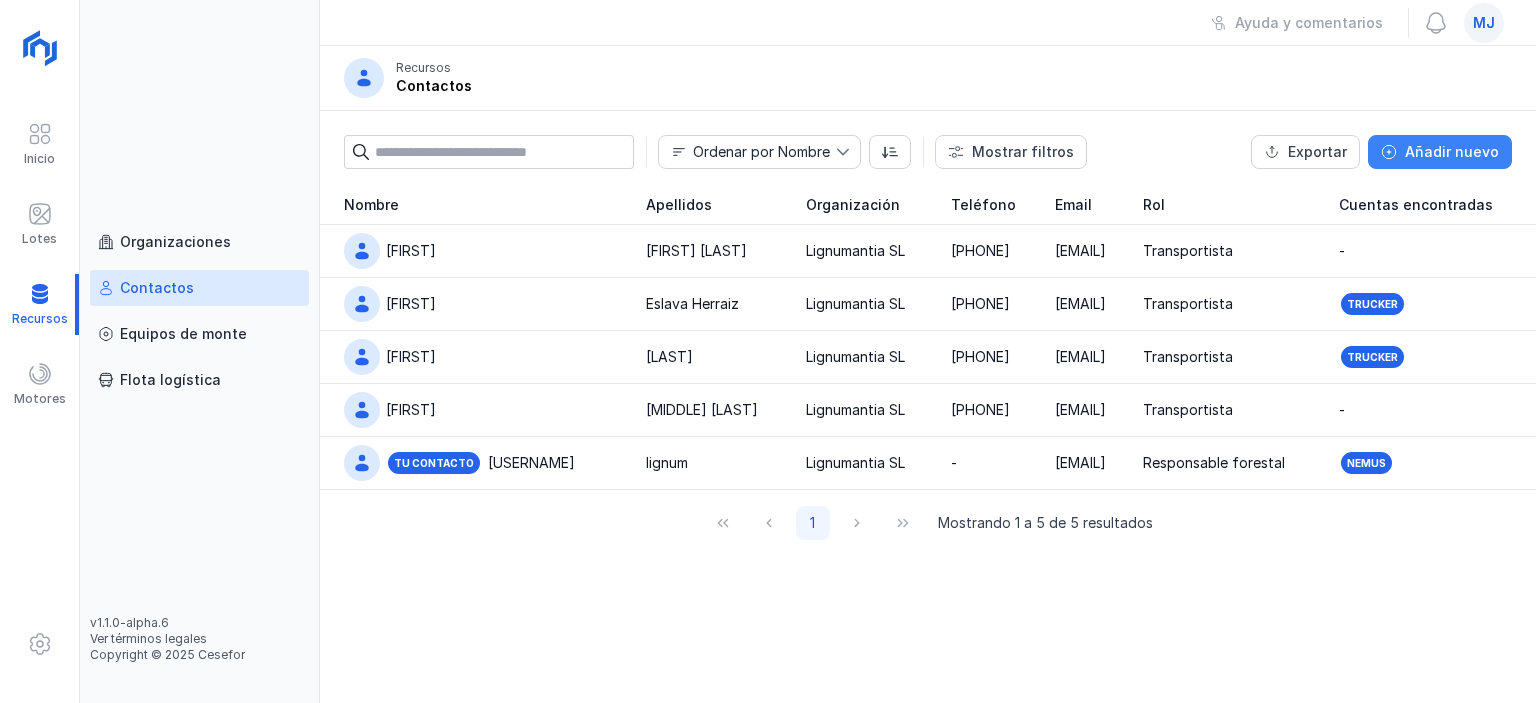 click on "Añadir nuevo" 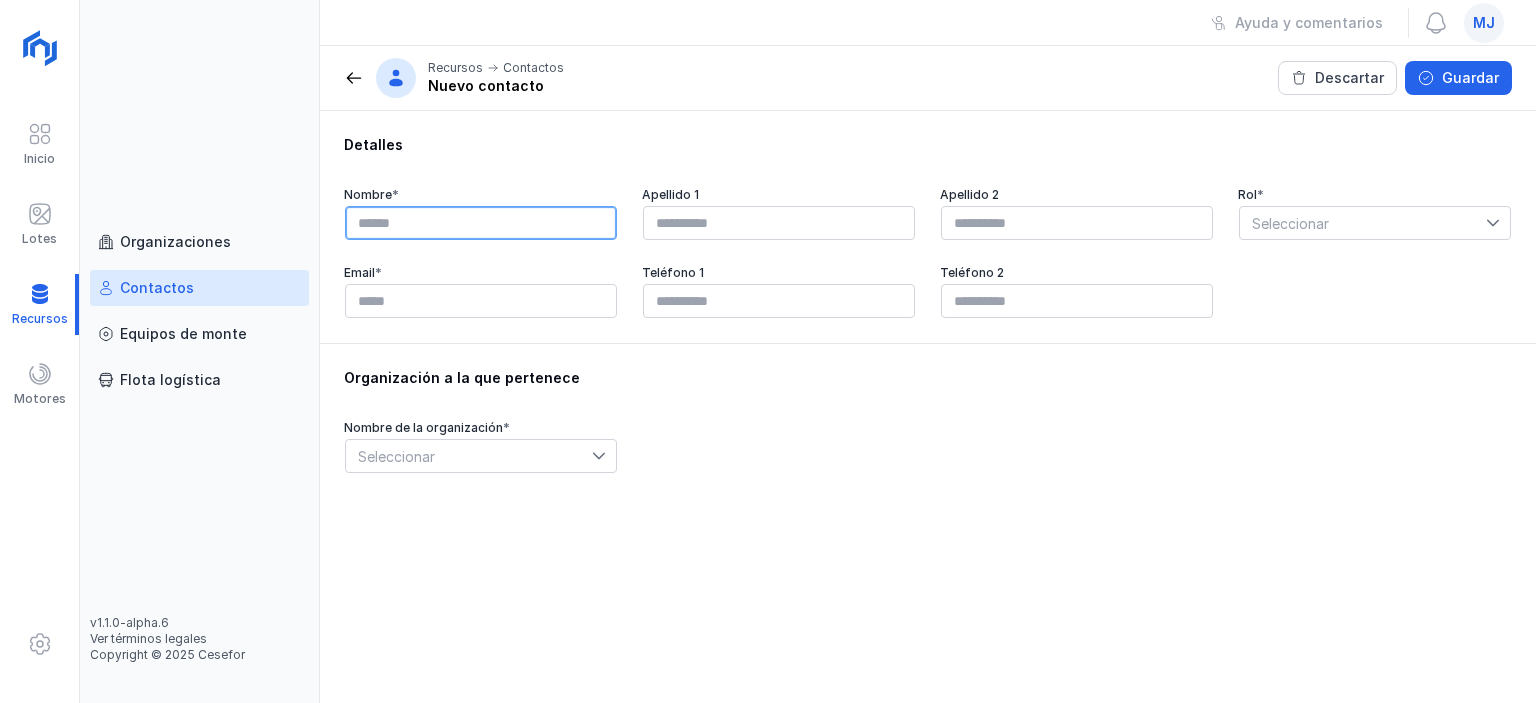 click at bounding box center [481, 223] 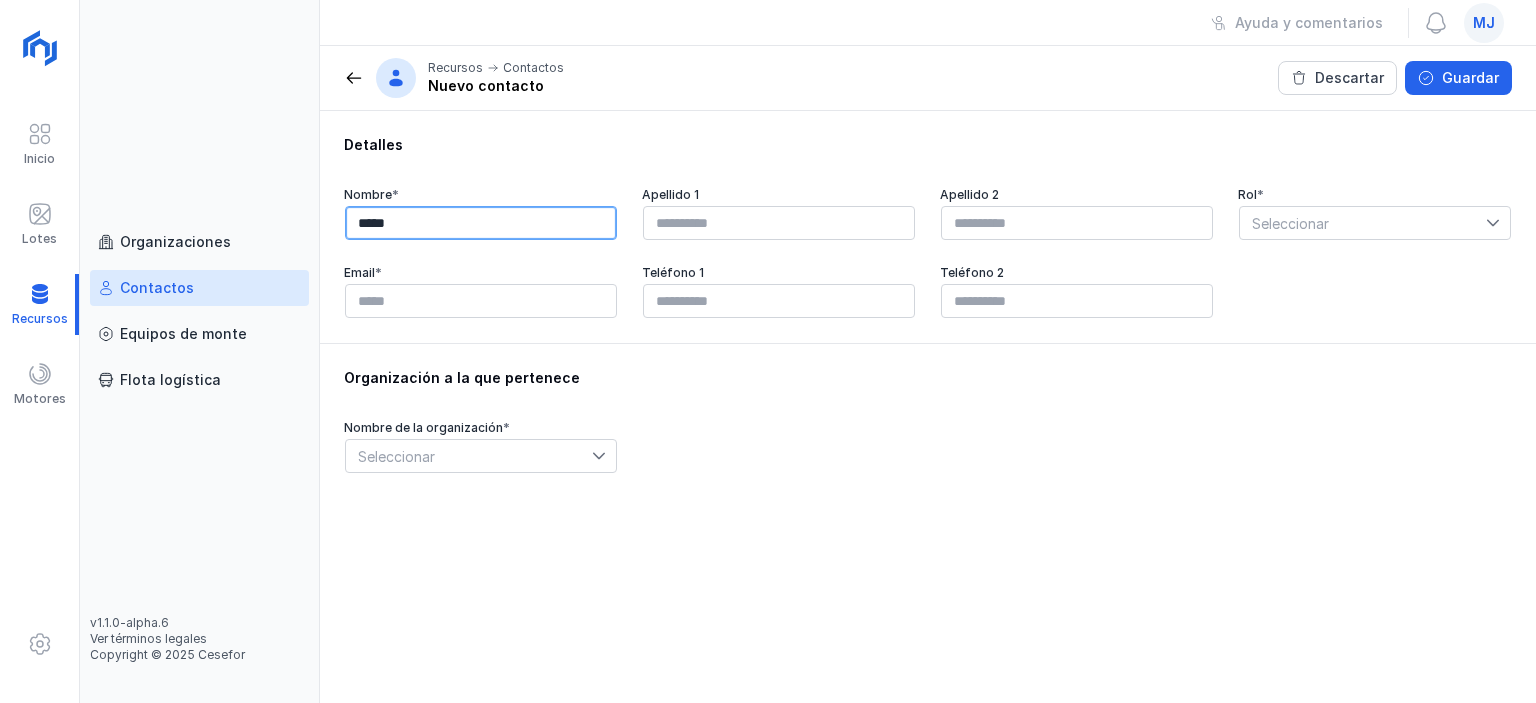 type on "*****" 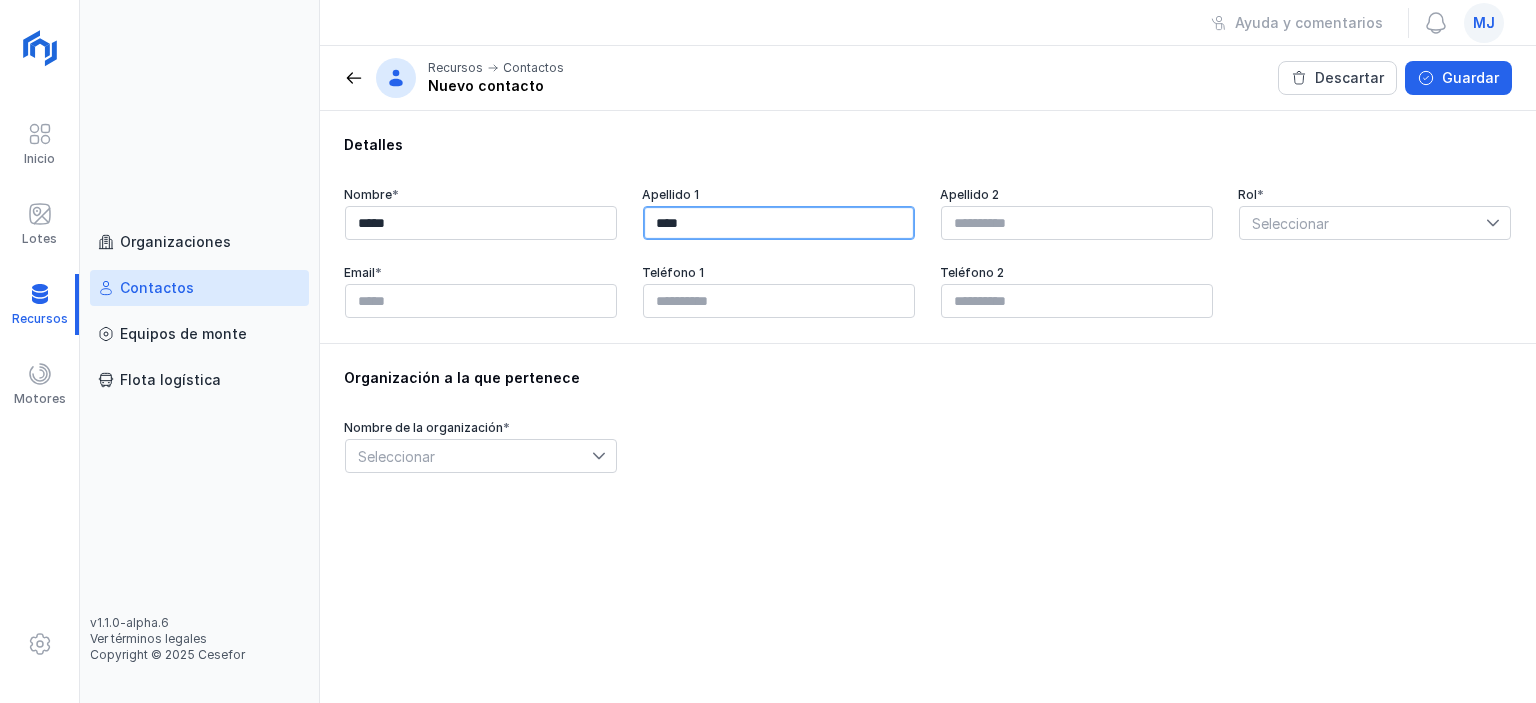 type on "****" 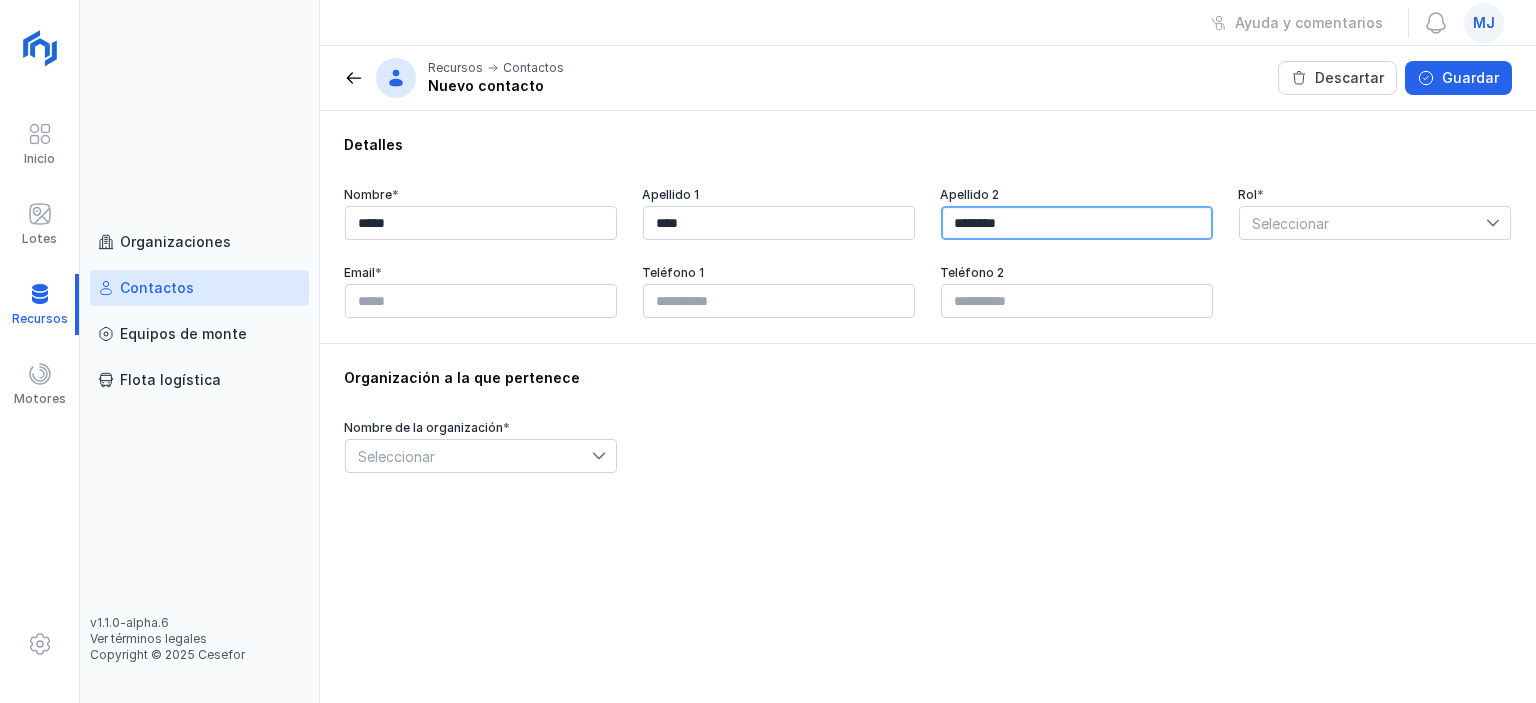 type on "********" 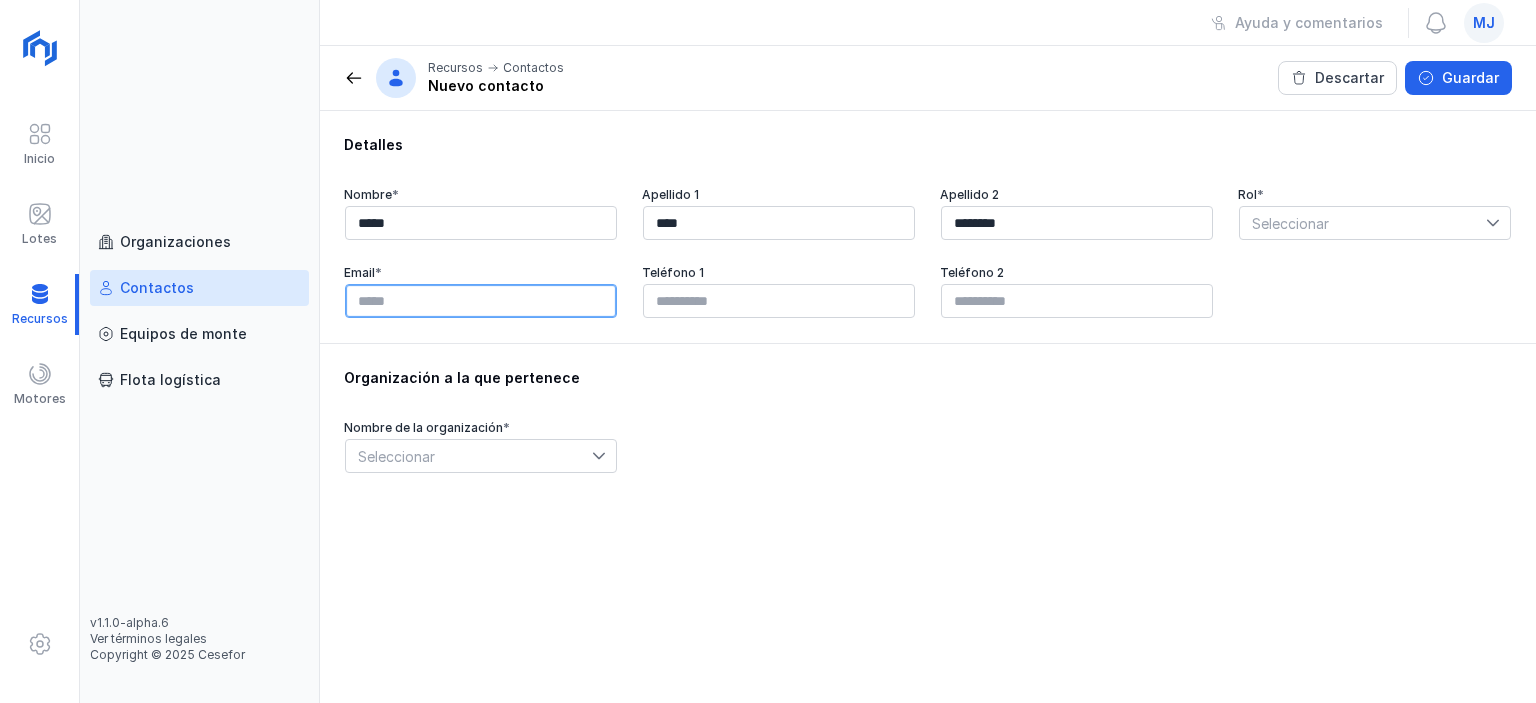 click at bounding box center (481, 301) 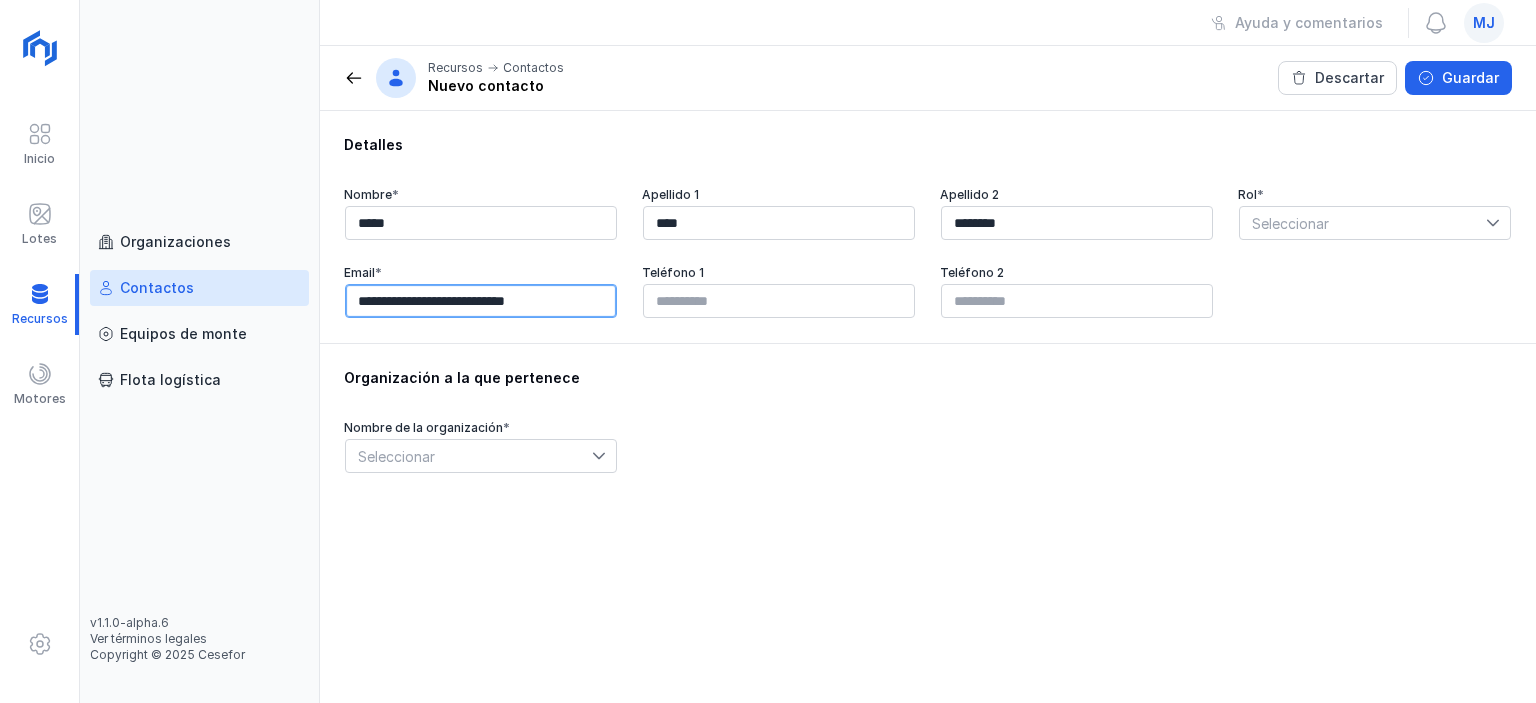 type on "**********" 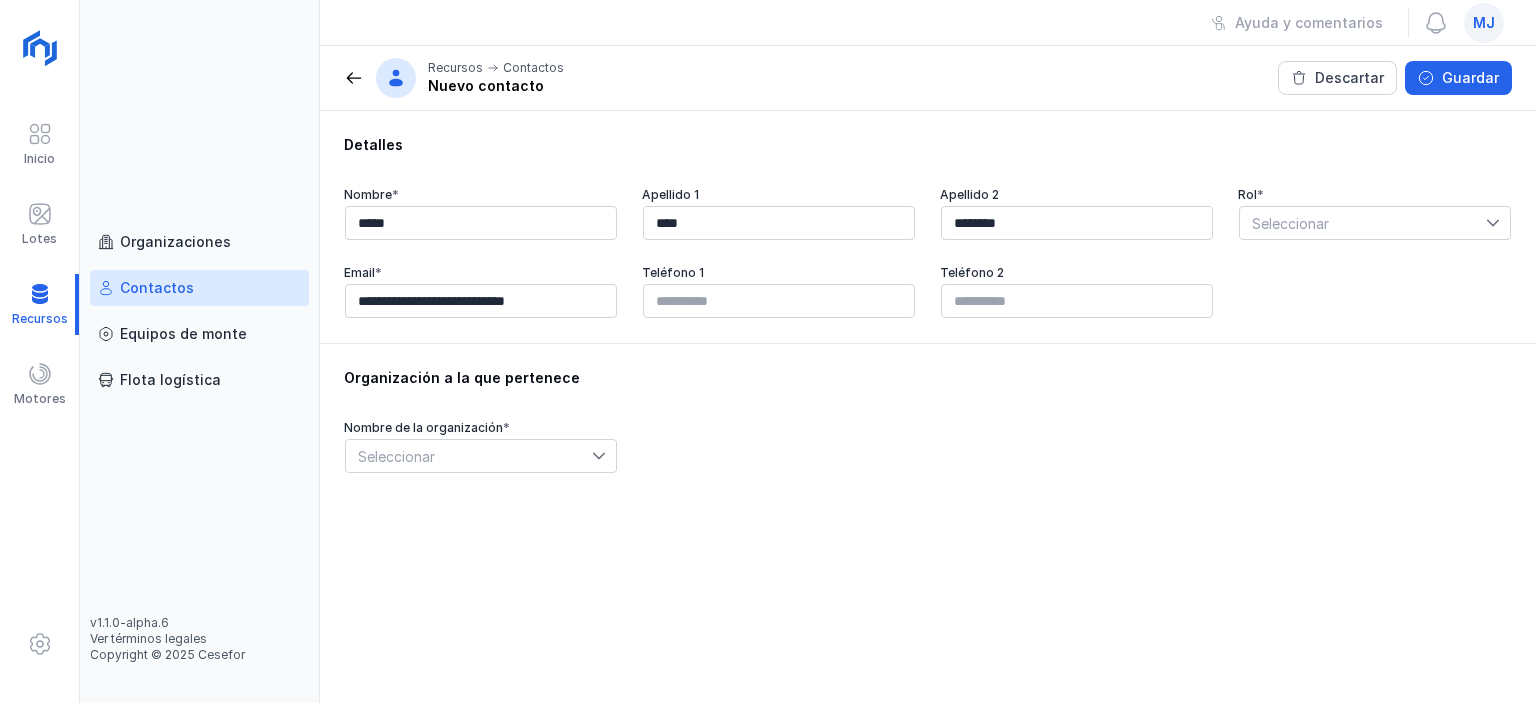 click on "Seleccionar" at bounding box center [1363, 223] 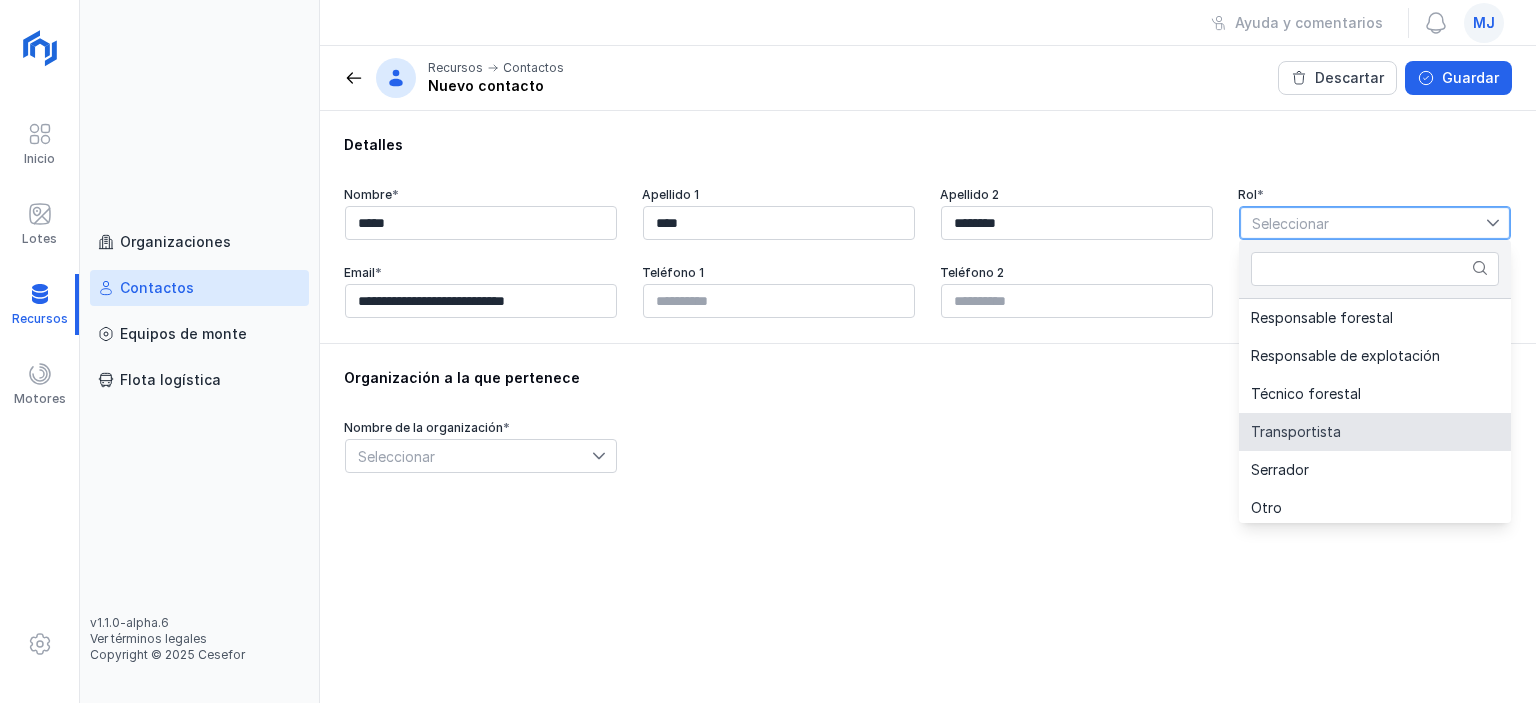 click on "Transportista" 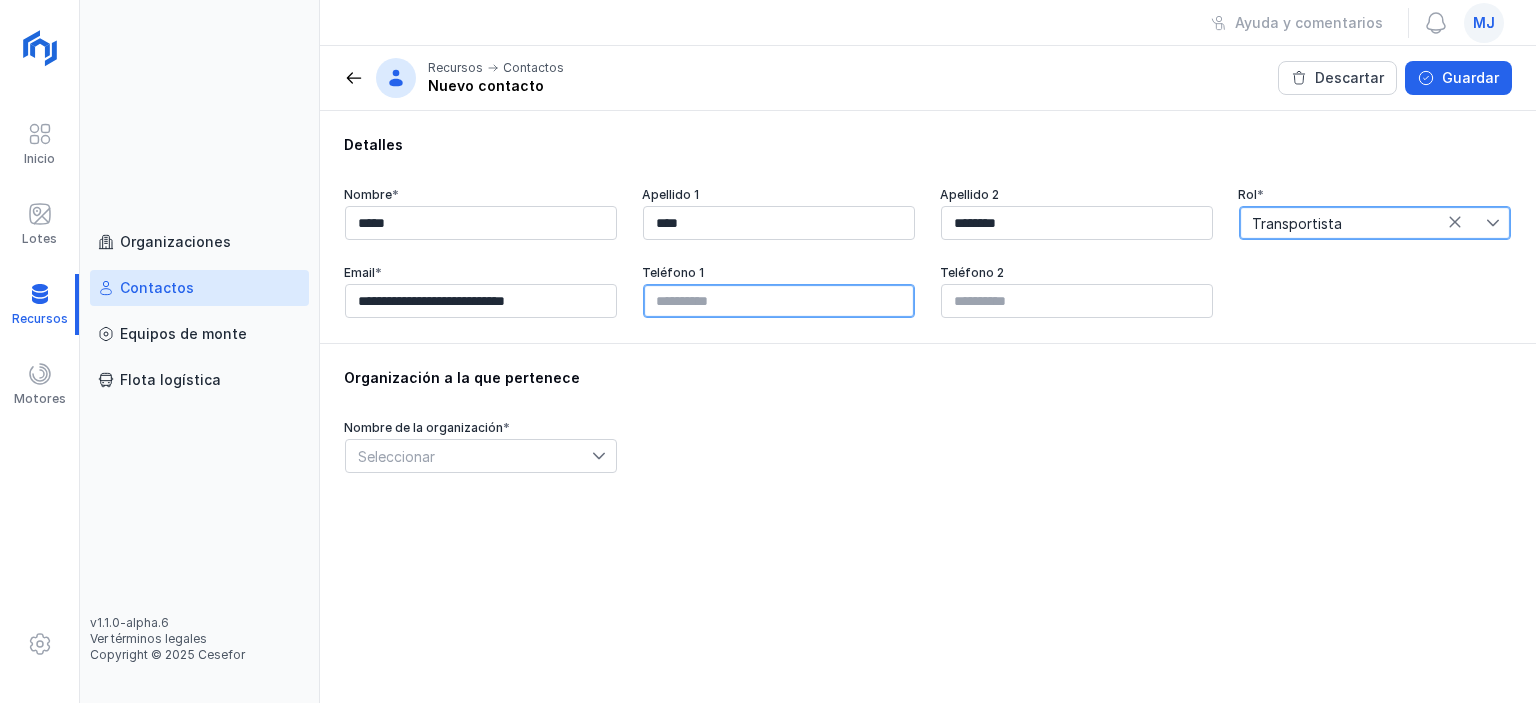 click at bounding box center (779, 301) 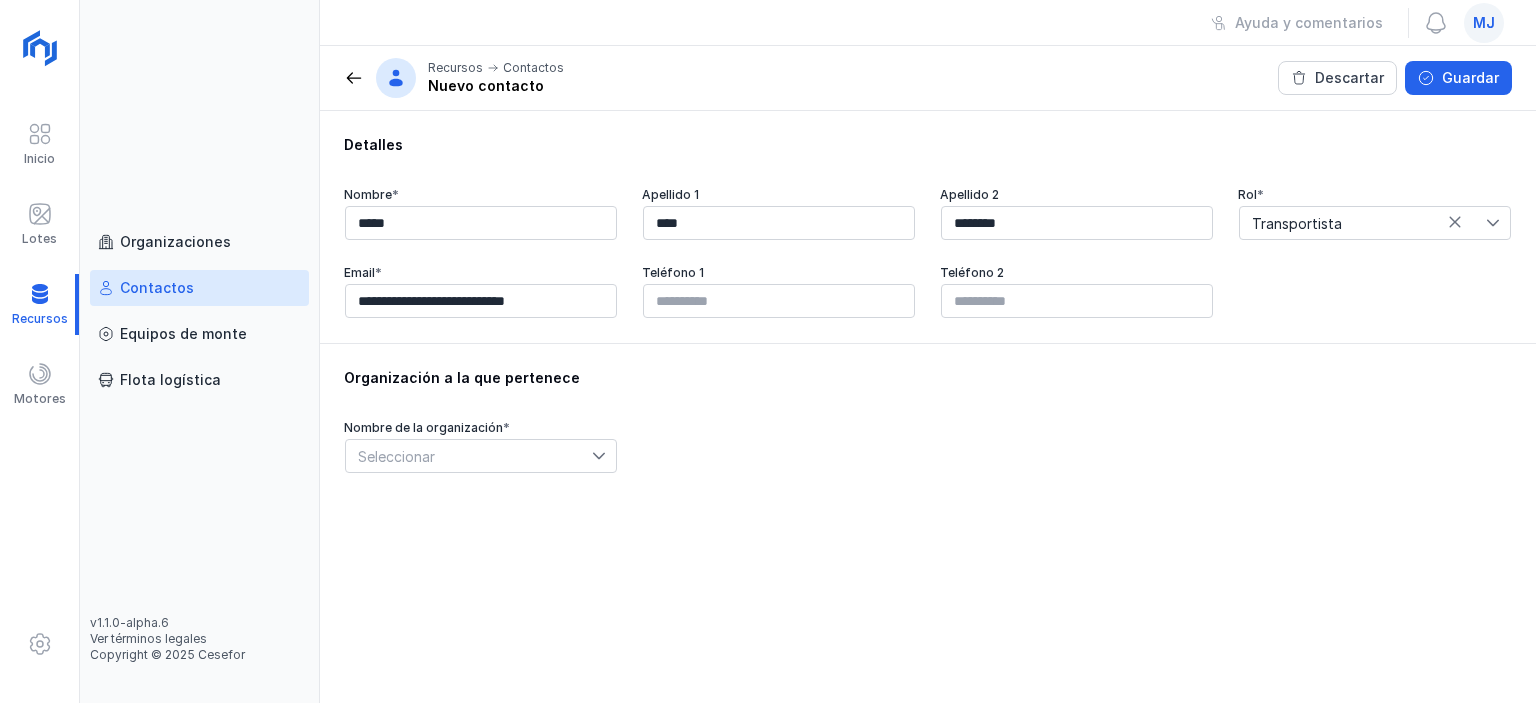 click at bounding box center (779, 301) 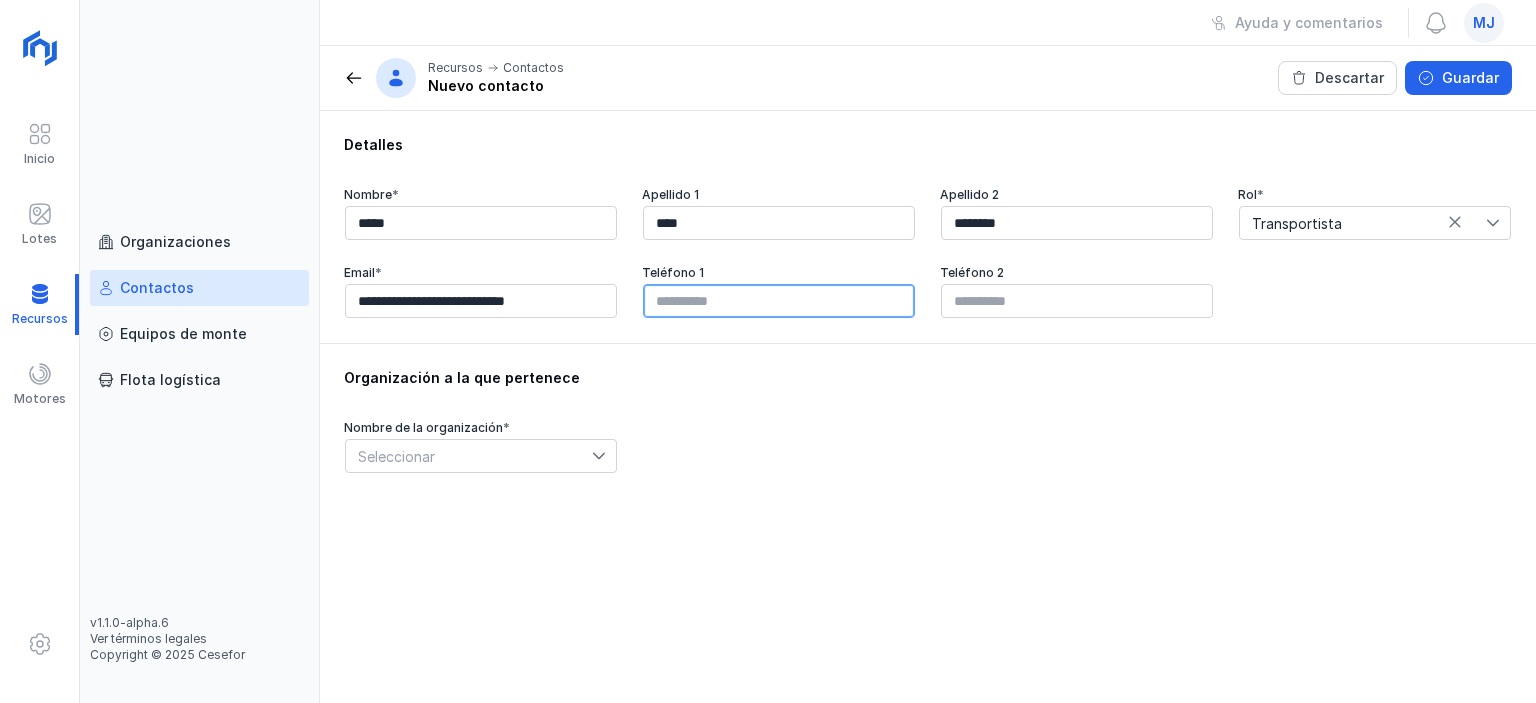 paste on "*********" 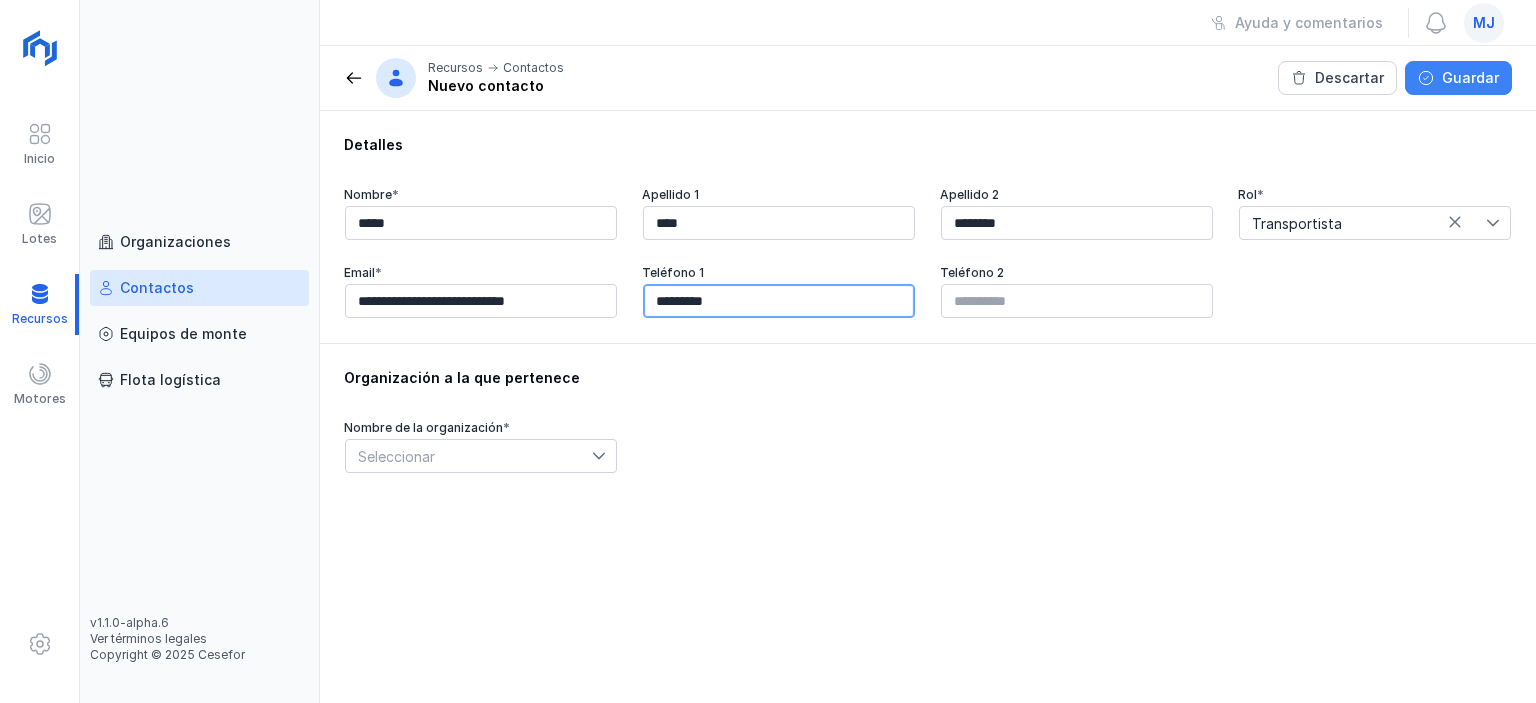 type on "*********" 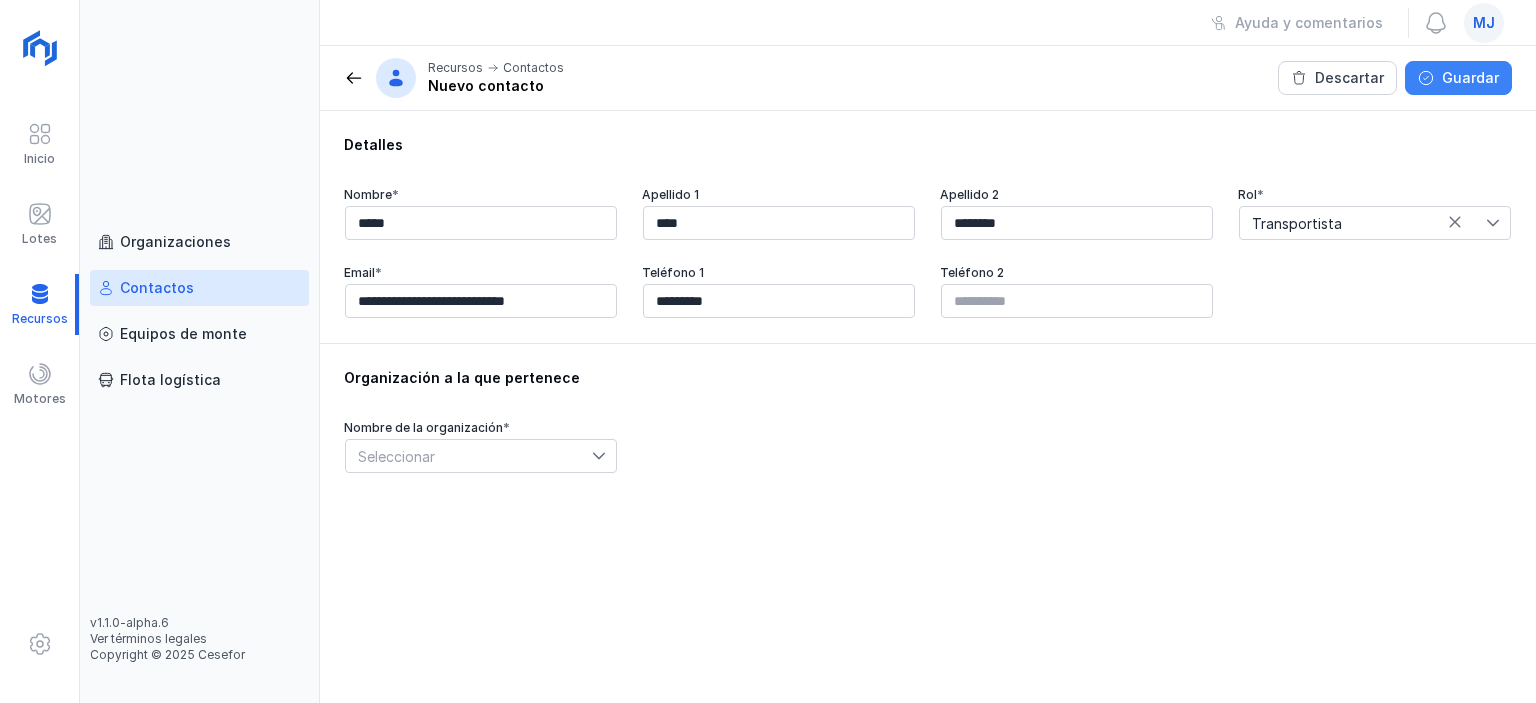 click on "Guardar" 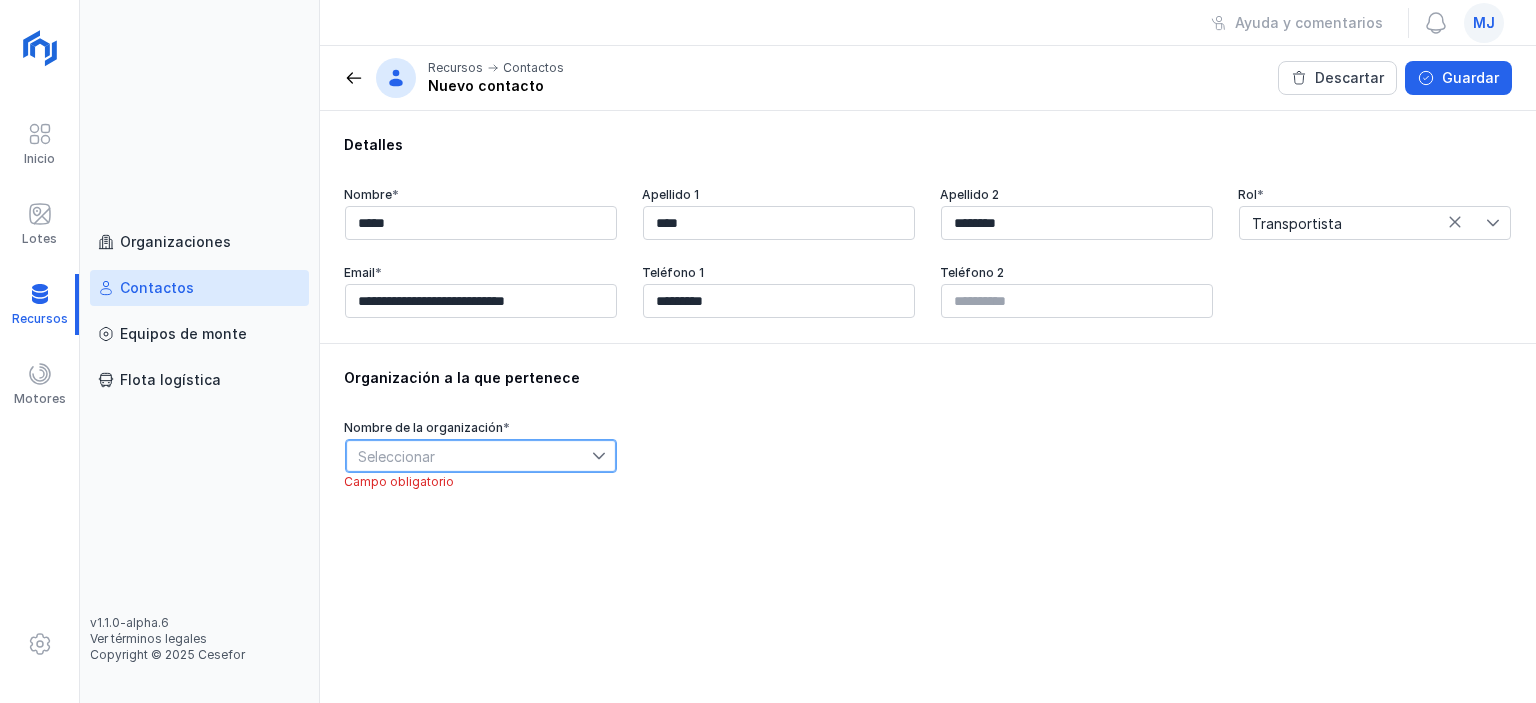 click on "Seleccionar" at bounding box center [469, 456] 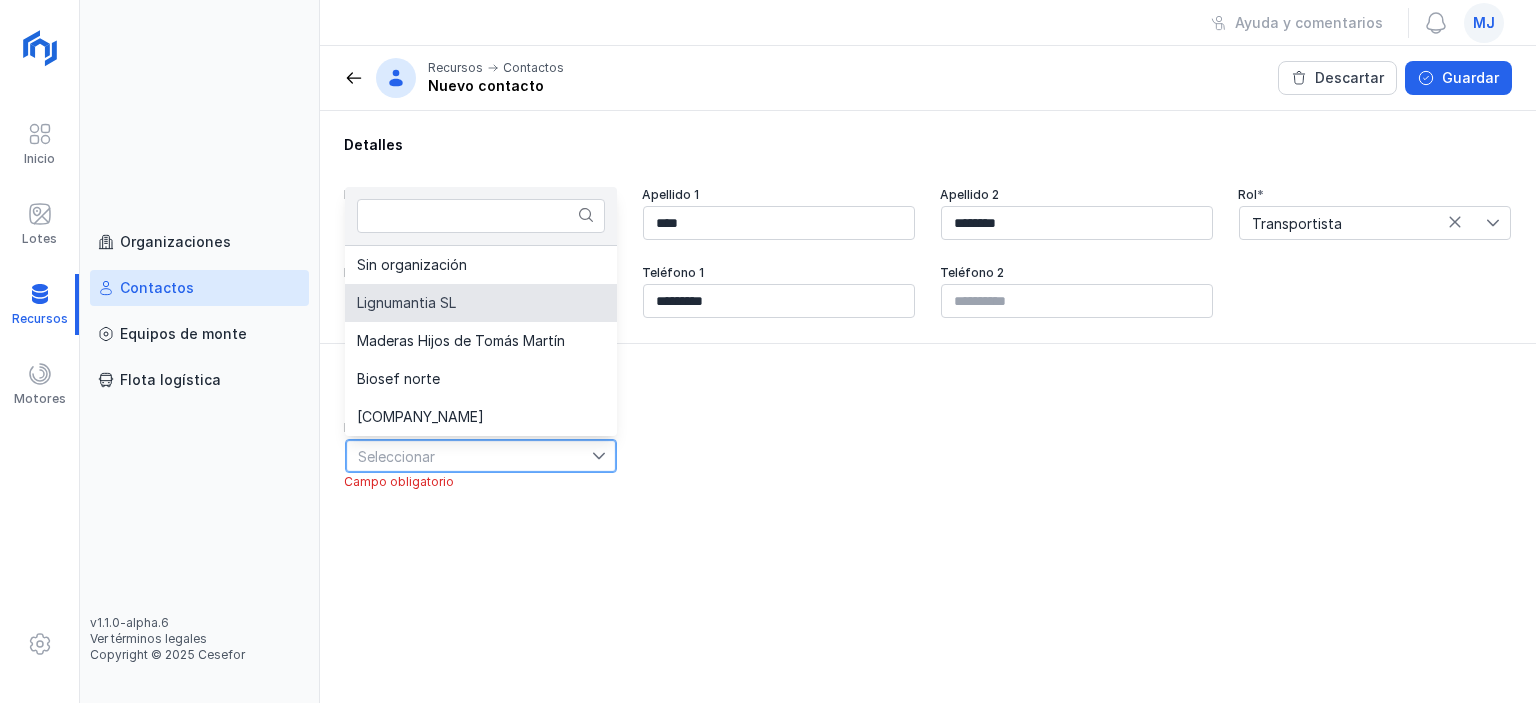 click on "Lignumantia SL" 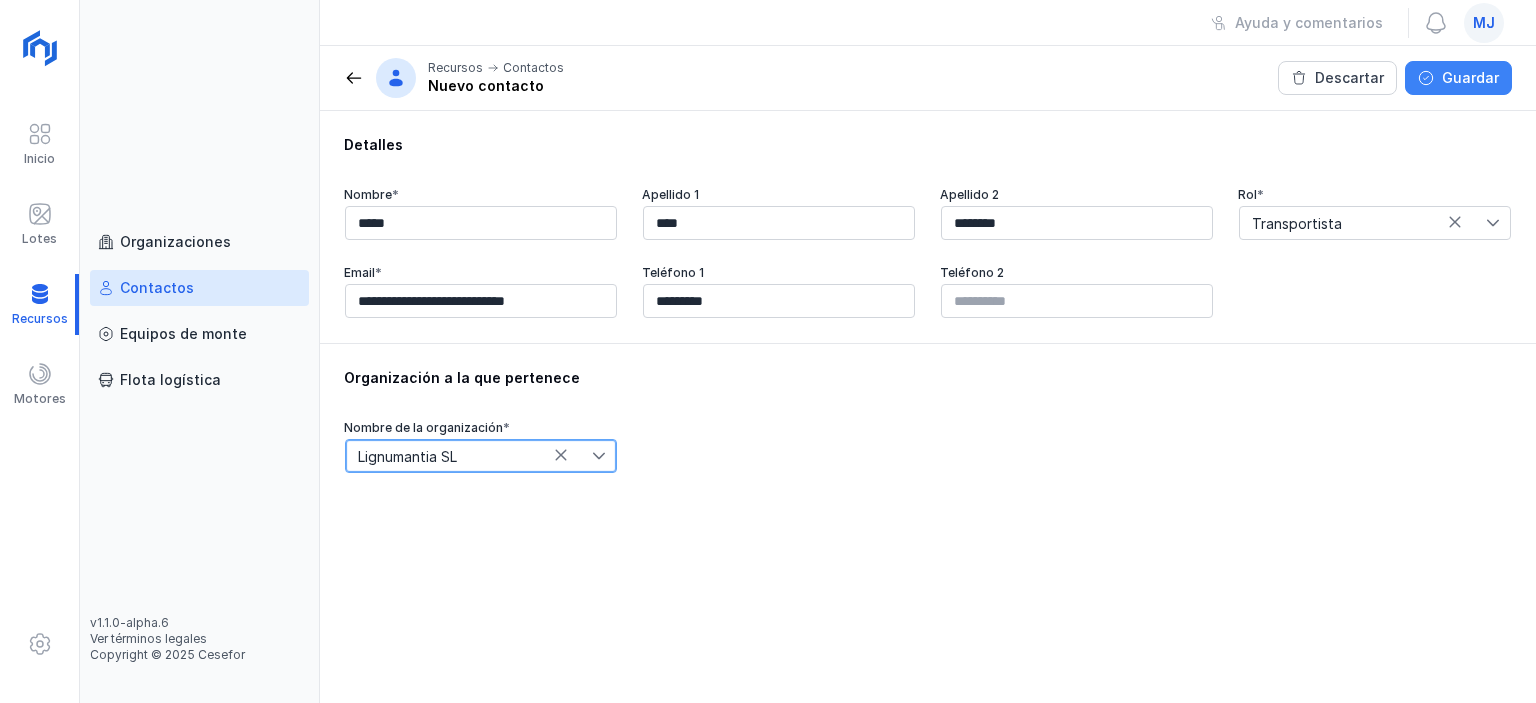 click 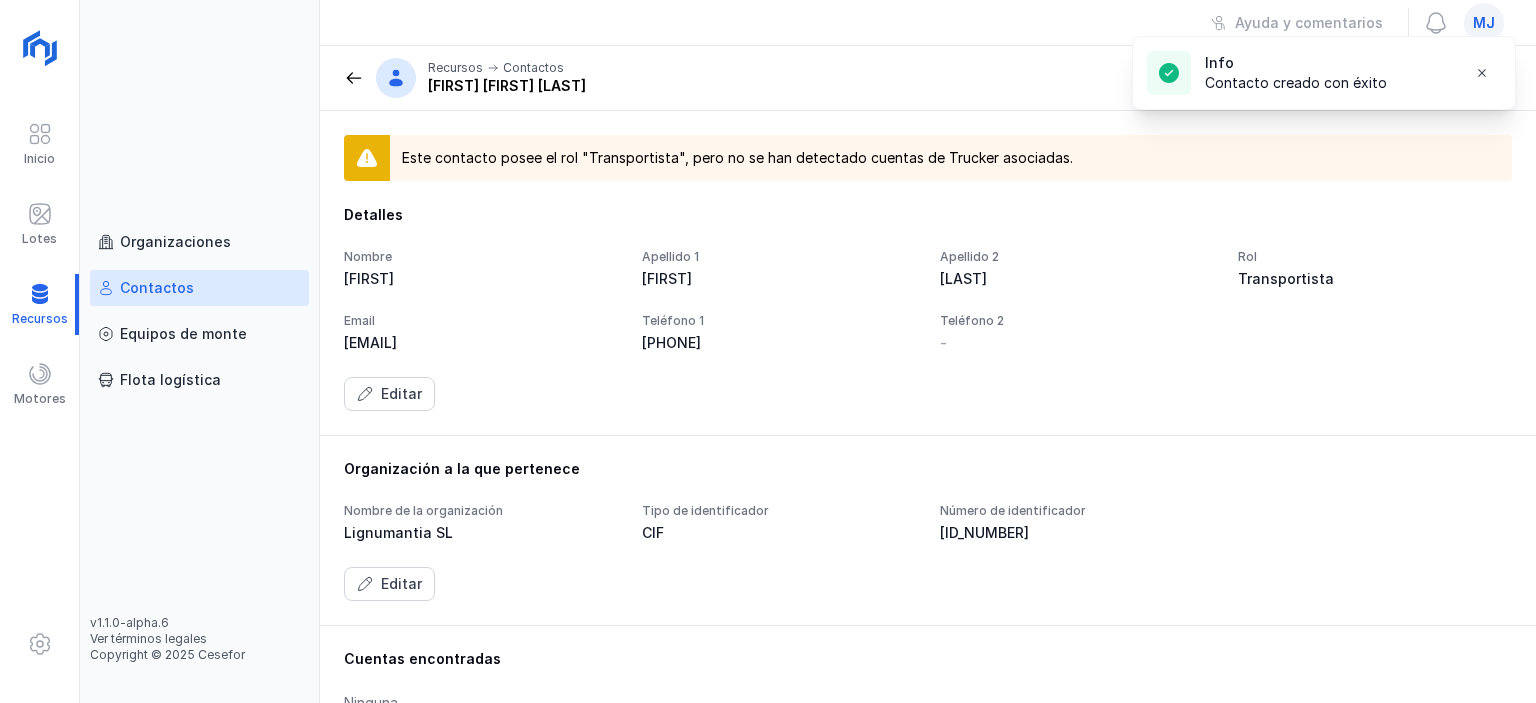 click at bounding box center (354, 78) 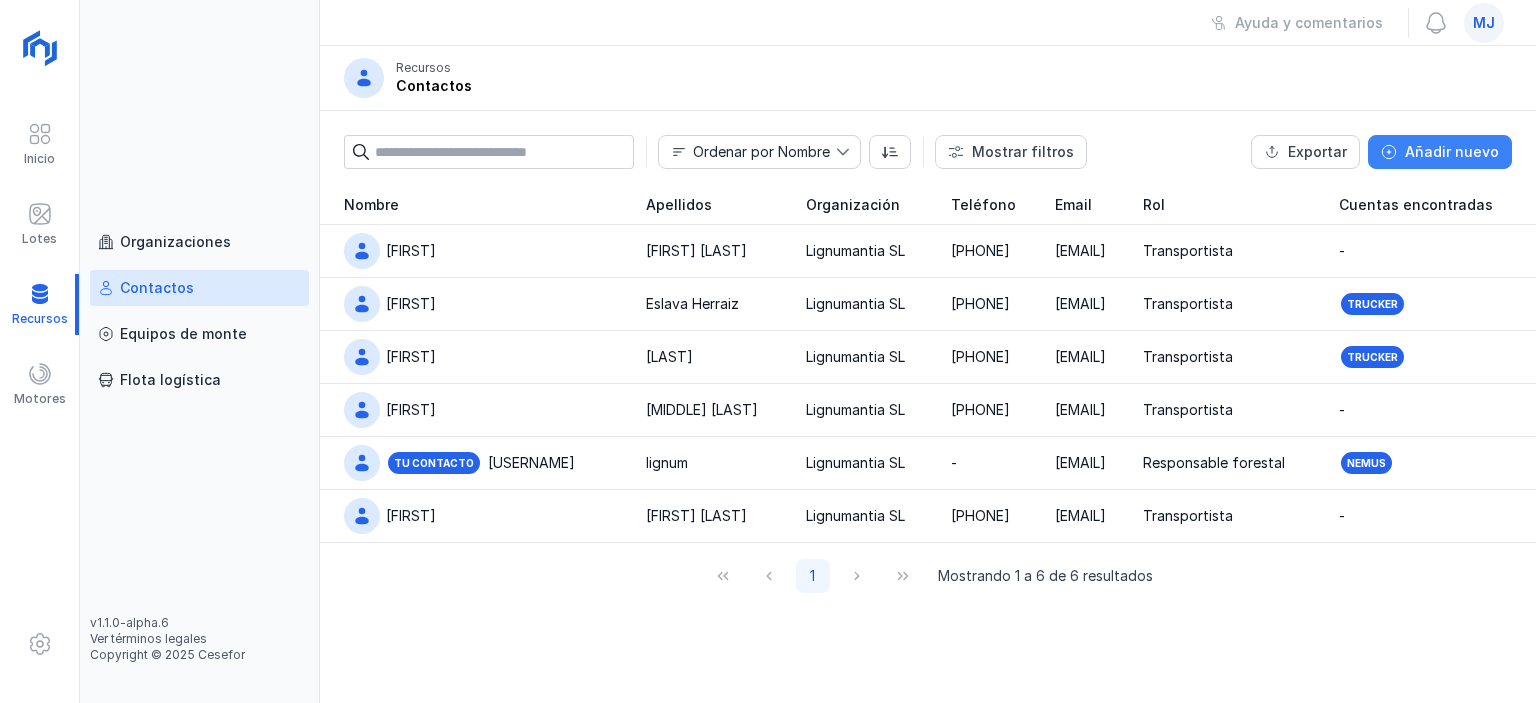 click on "Añadir nuevo" 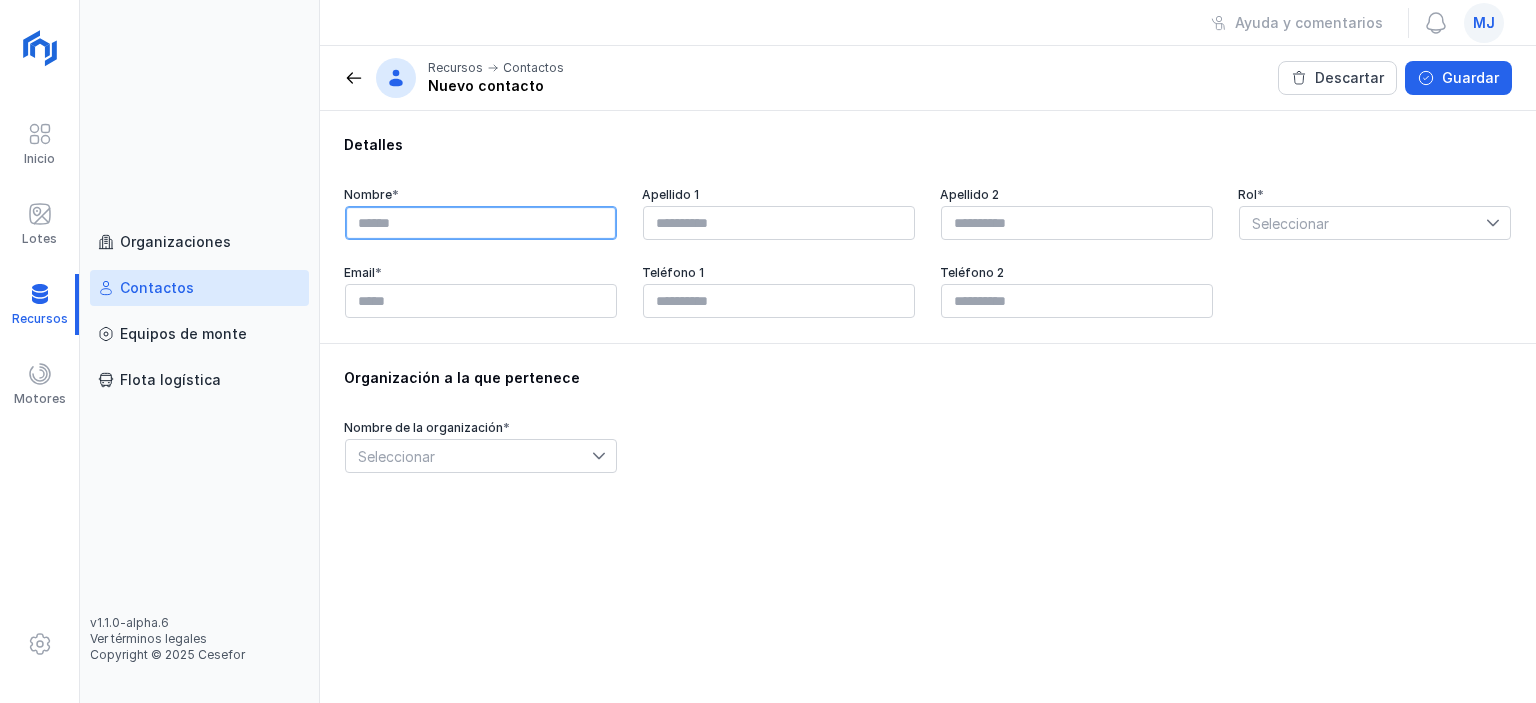 click at bounding box center (481, 223) 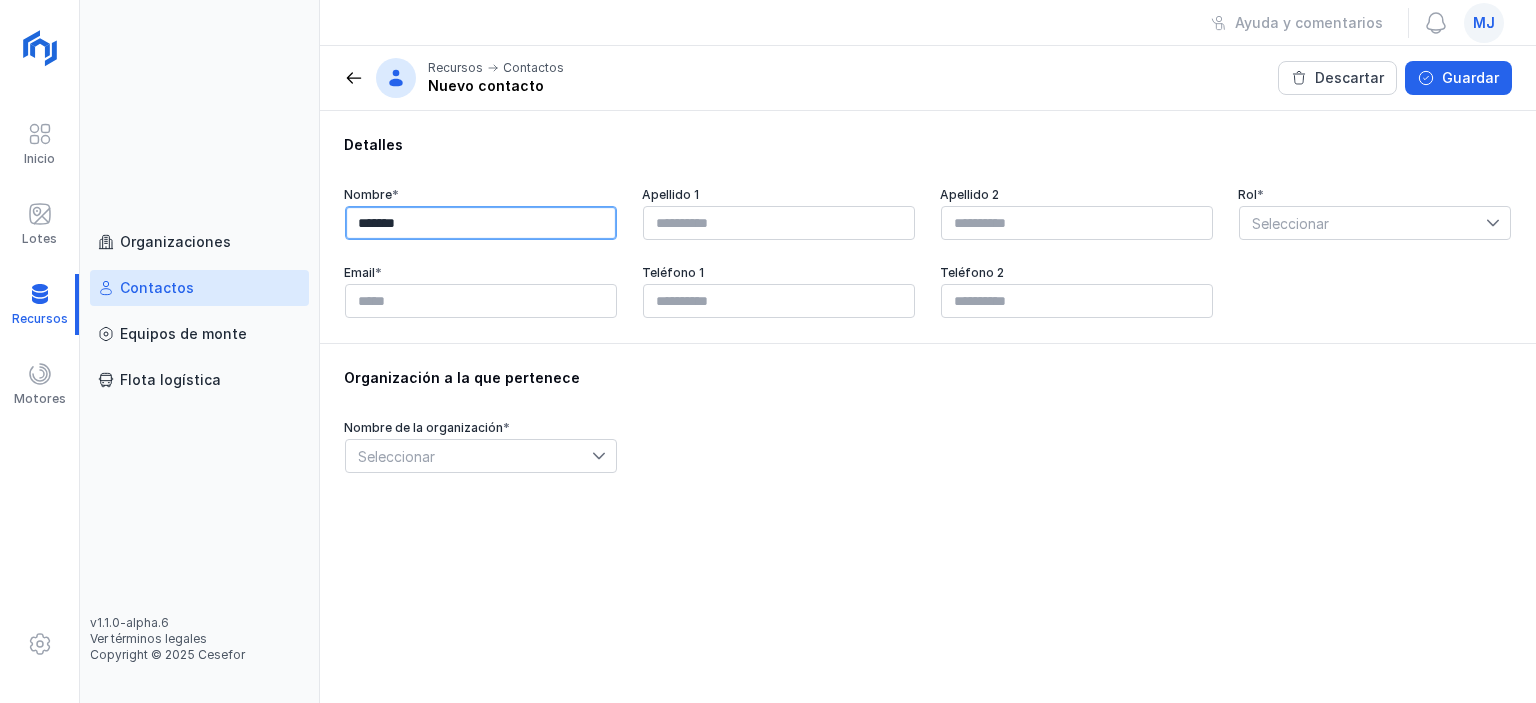 type on "*******" 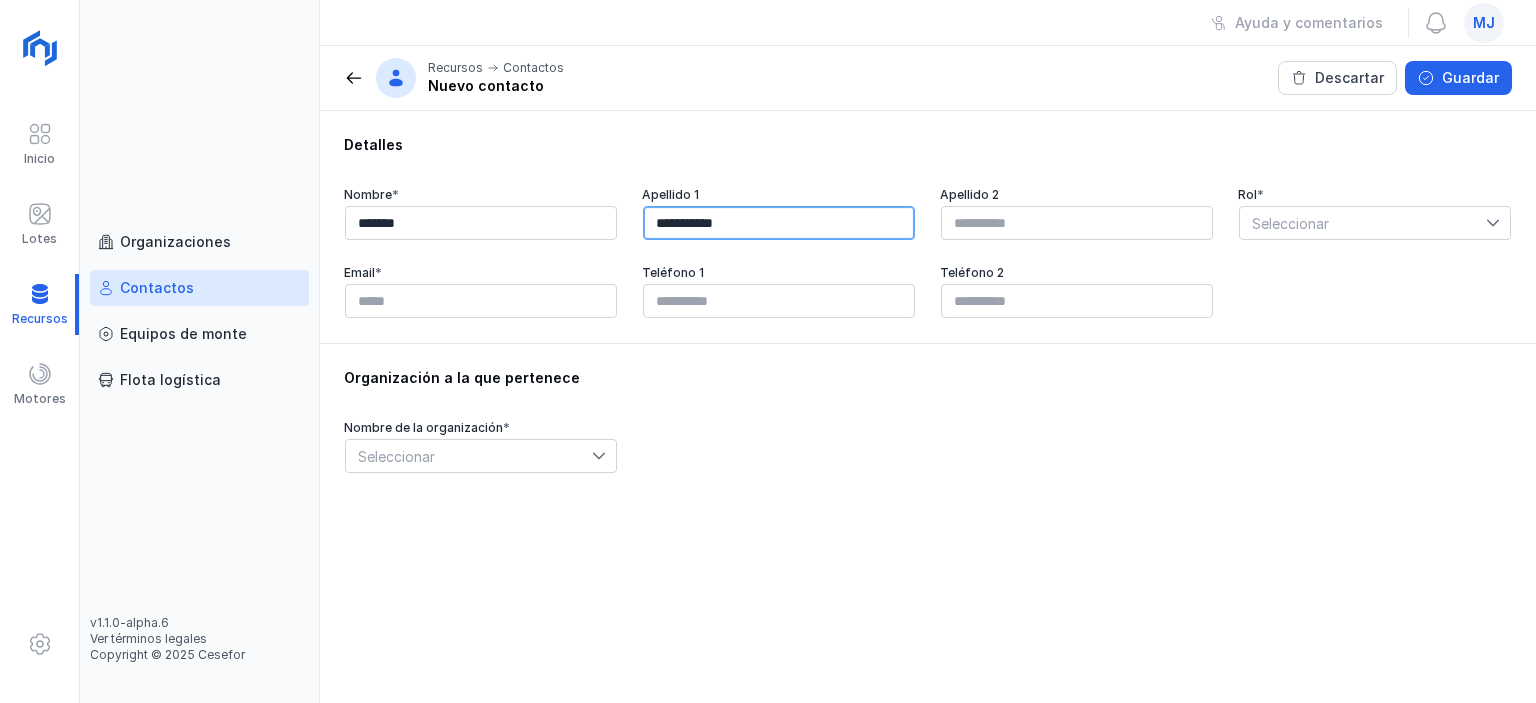 type on "**********" 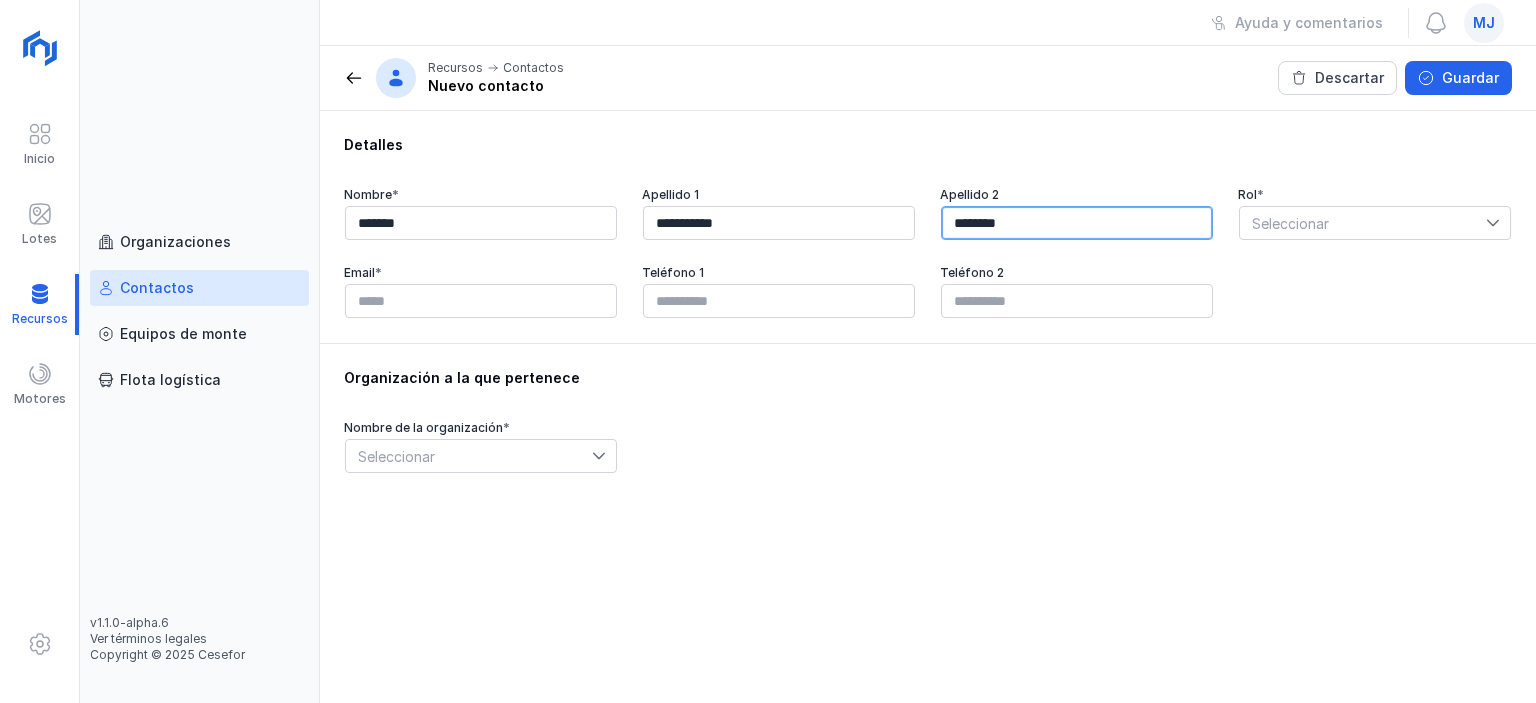 type on "********" 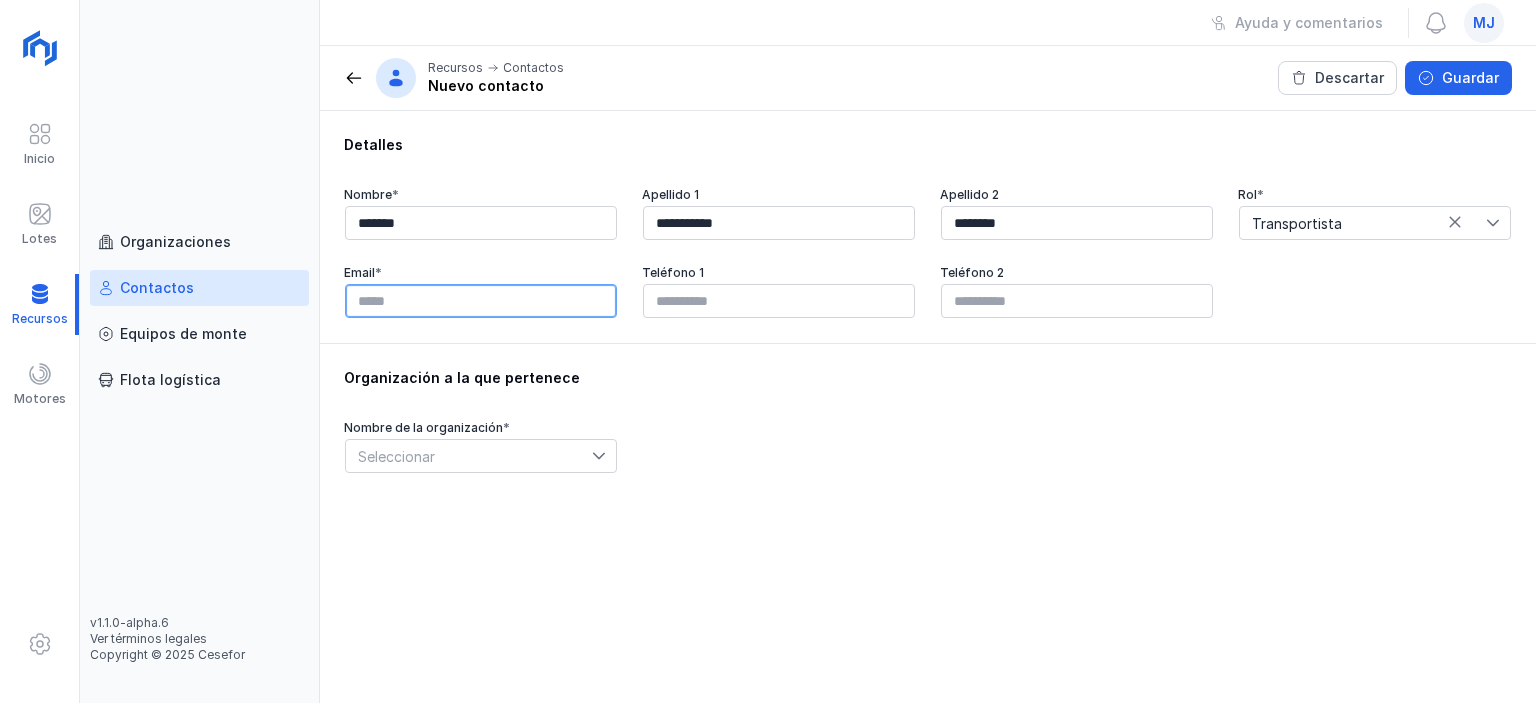 click at bounding box center [481, 301] 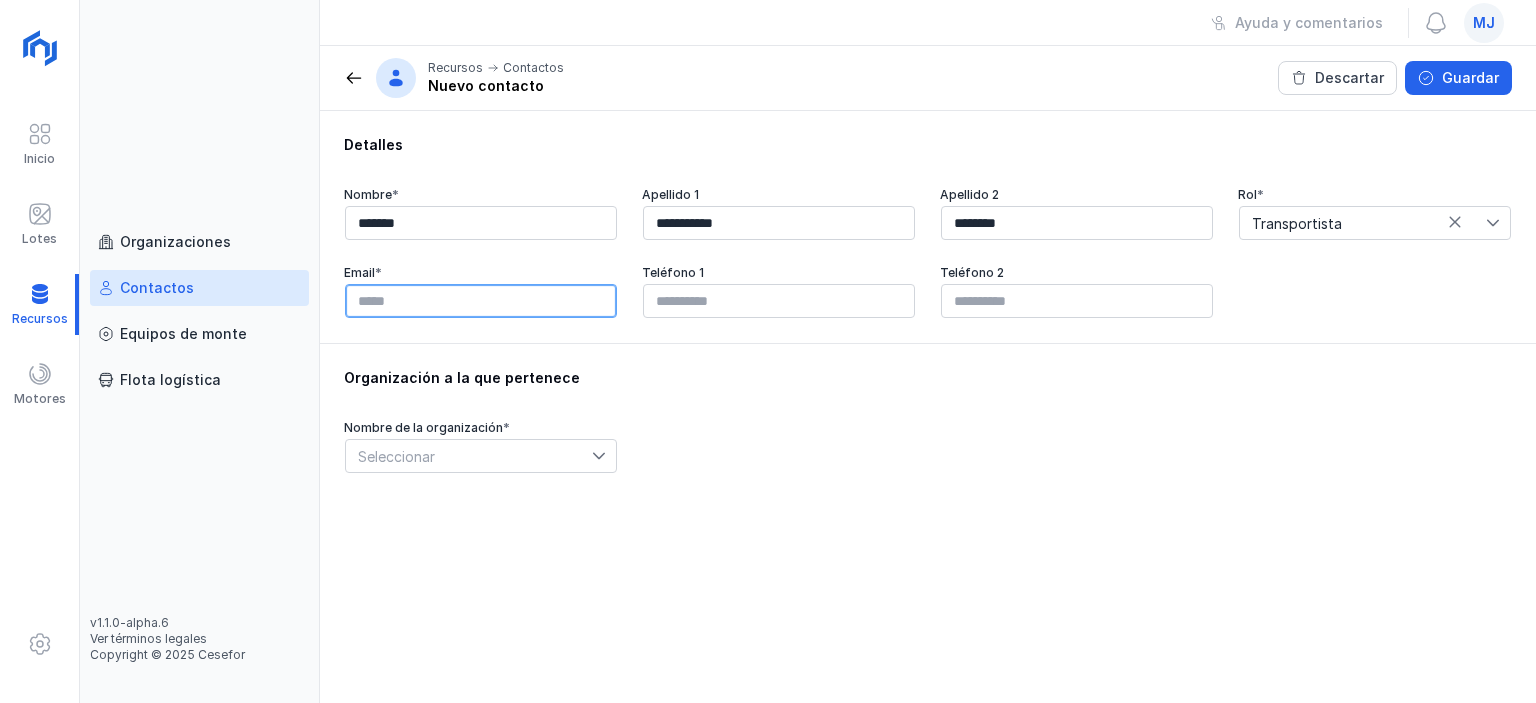 paste on "*********" 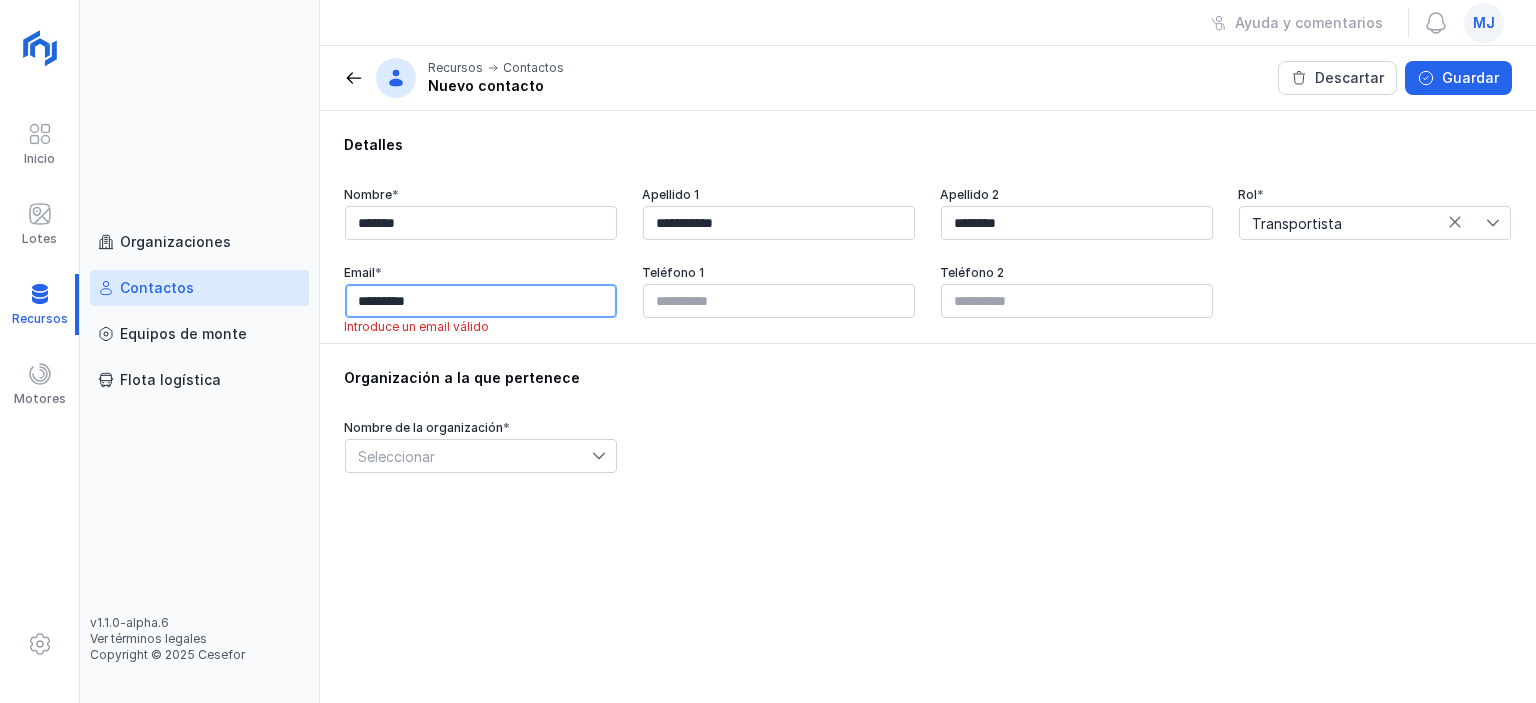 type on "*********" 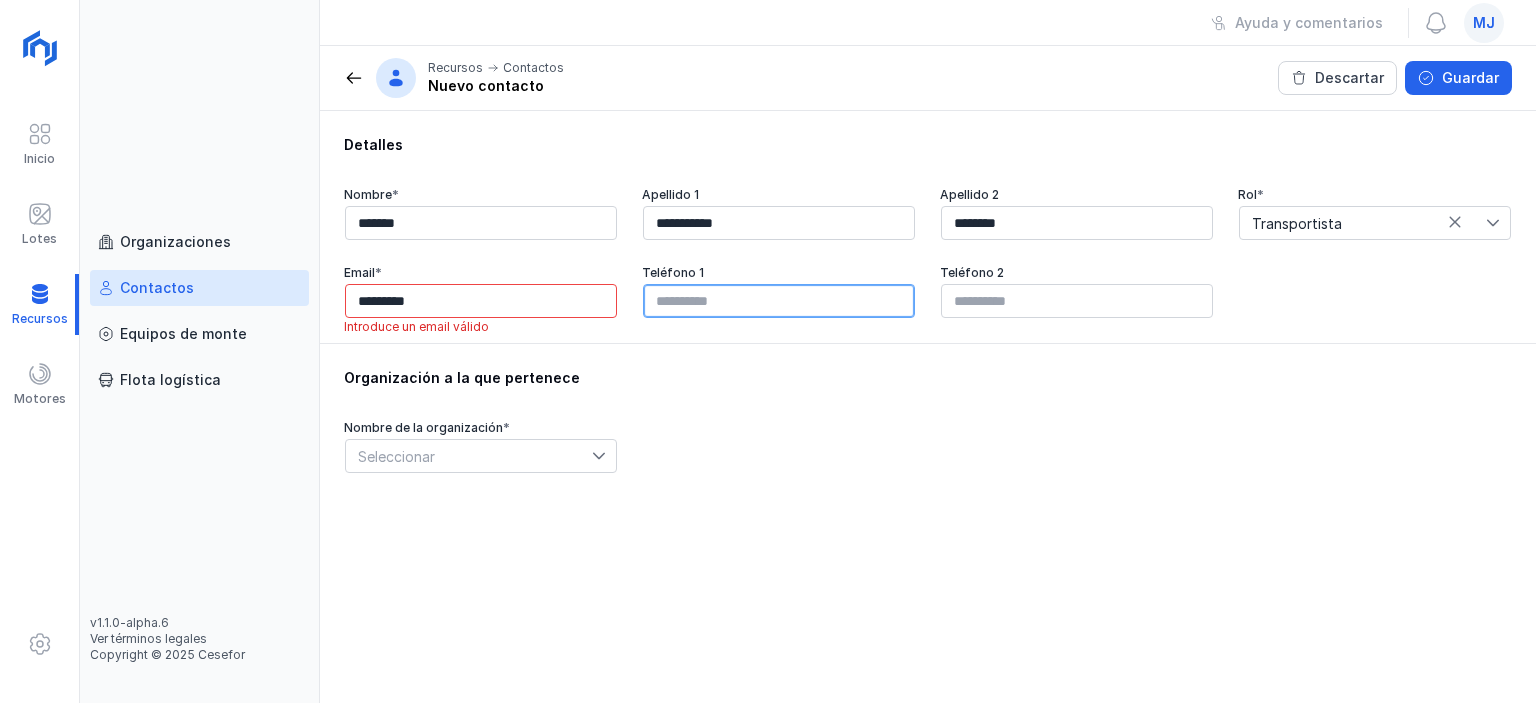 click at bounding box center (779, 301) 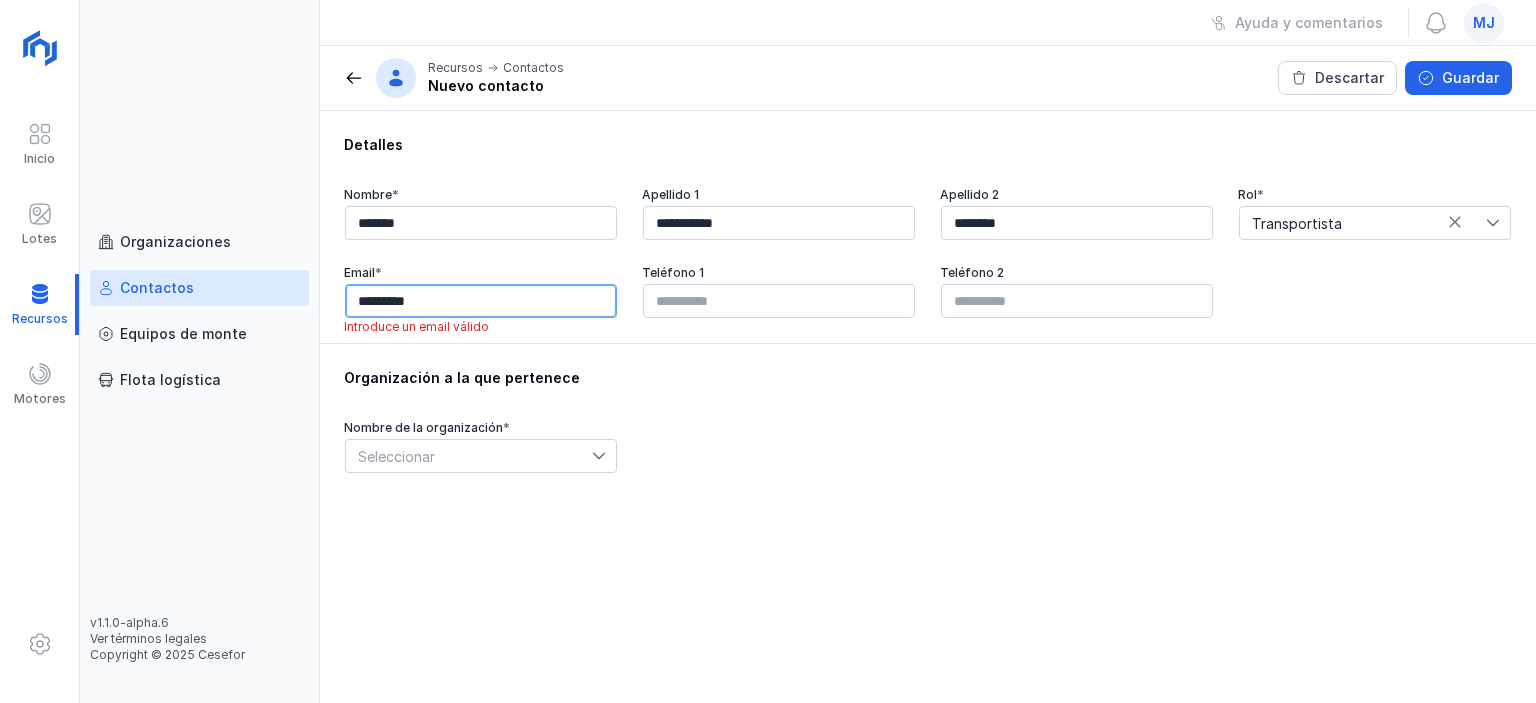 click on "*********" at bounding box center (481, 301) 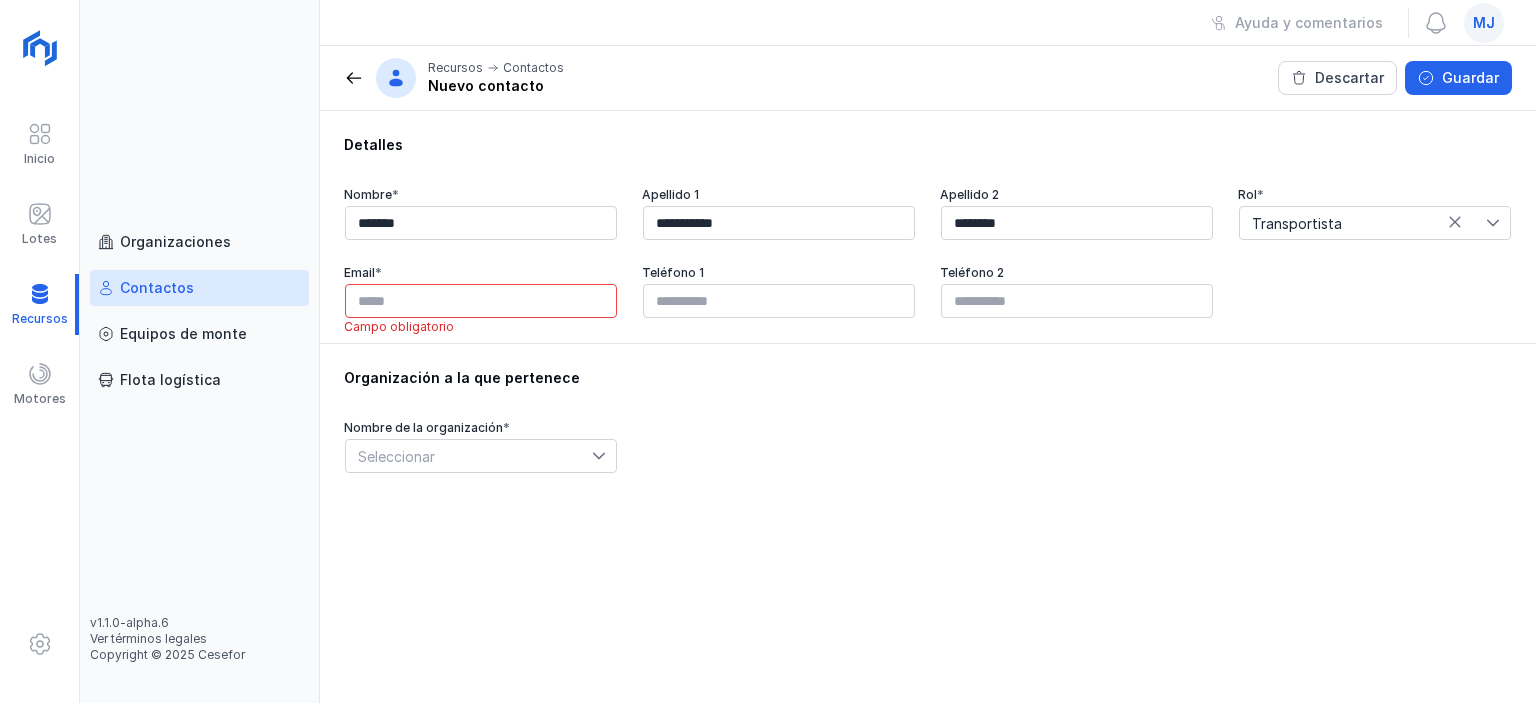click on "Nombre de la organización   *  Seleccionar" at bounding box center (928, 447) 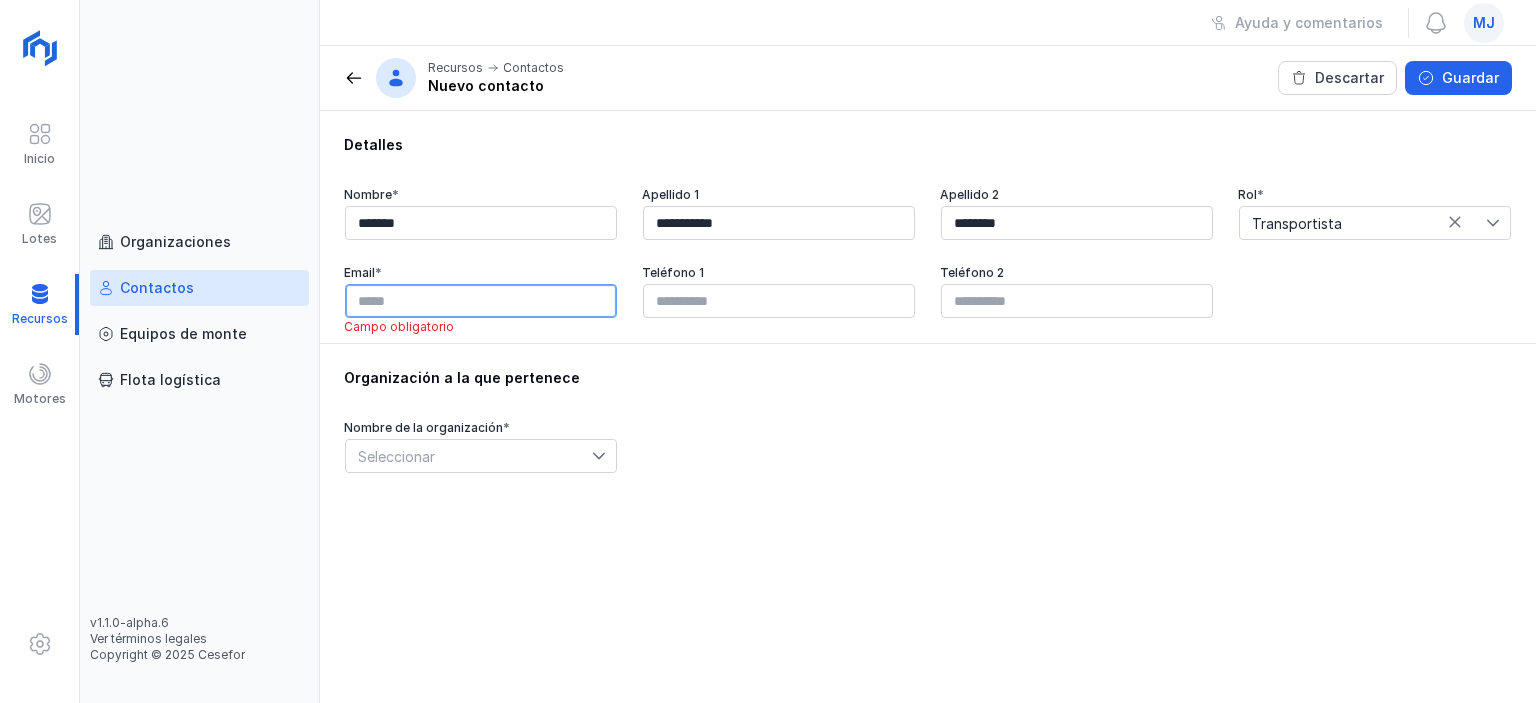 paste on "**********" 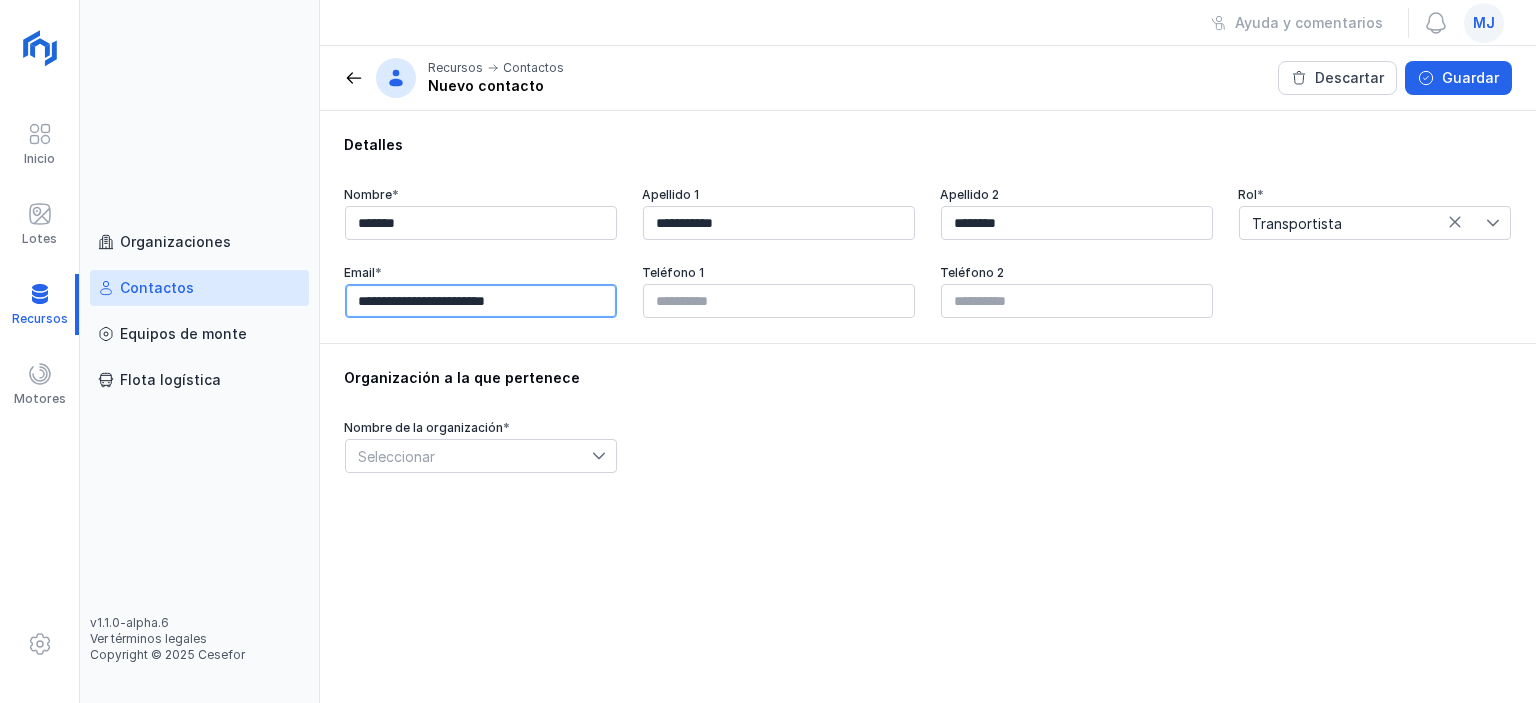 type on "**********" 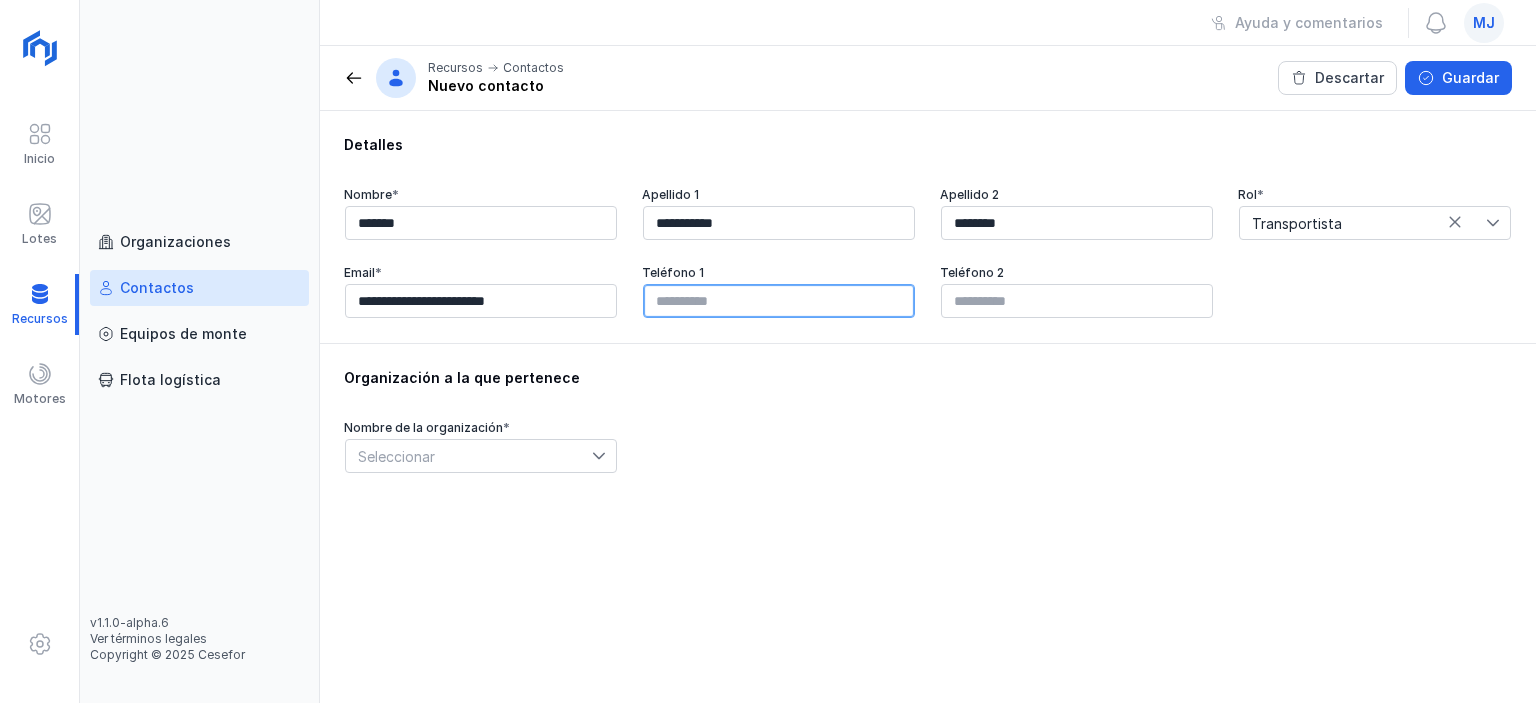 click at bounding box center (779, 301) 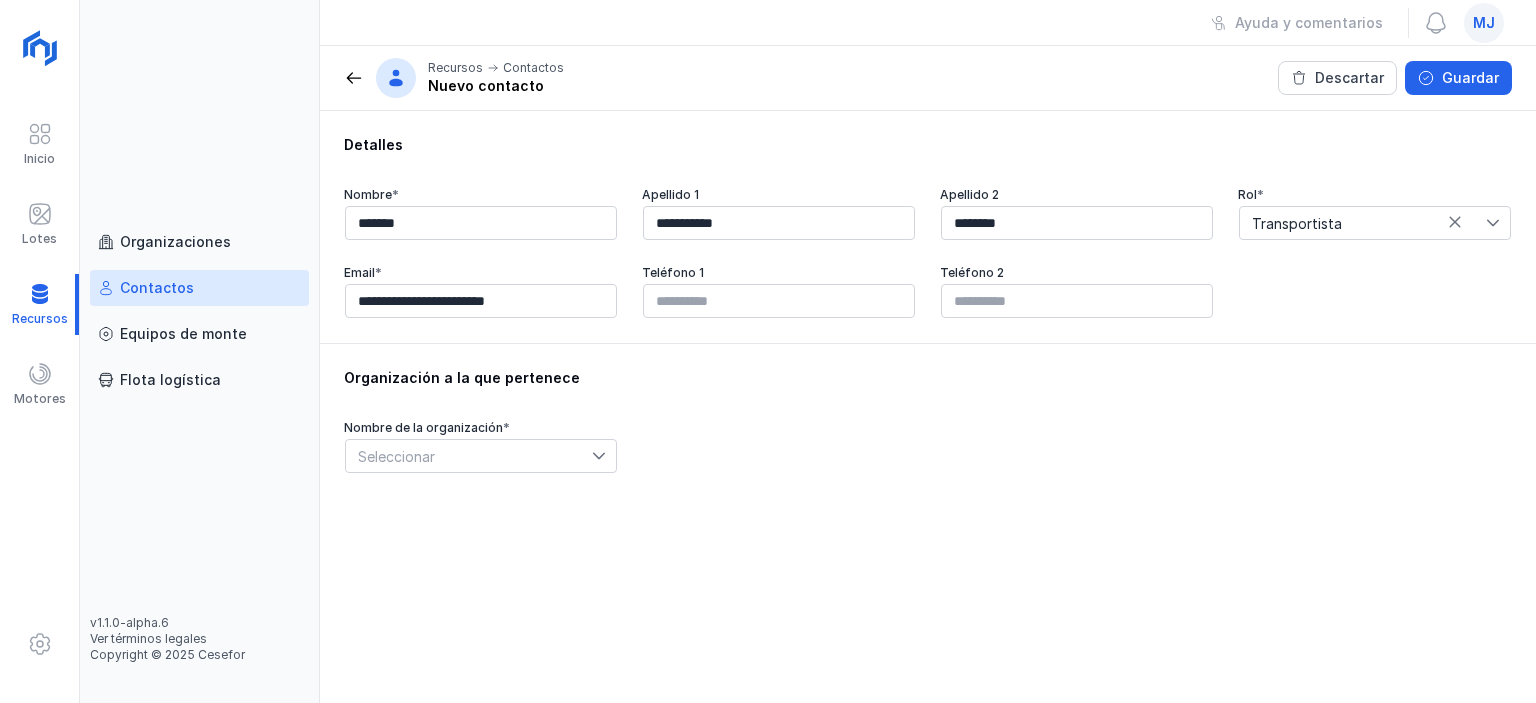 click on "Nombre de la organización   *  Seleccionar" at bounding box center [928, 447] 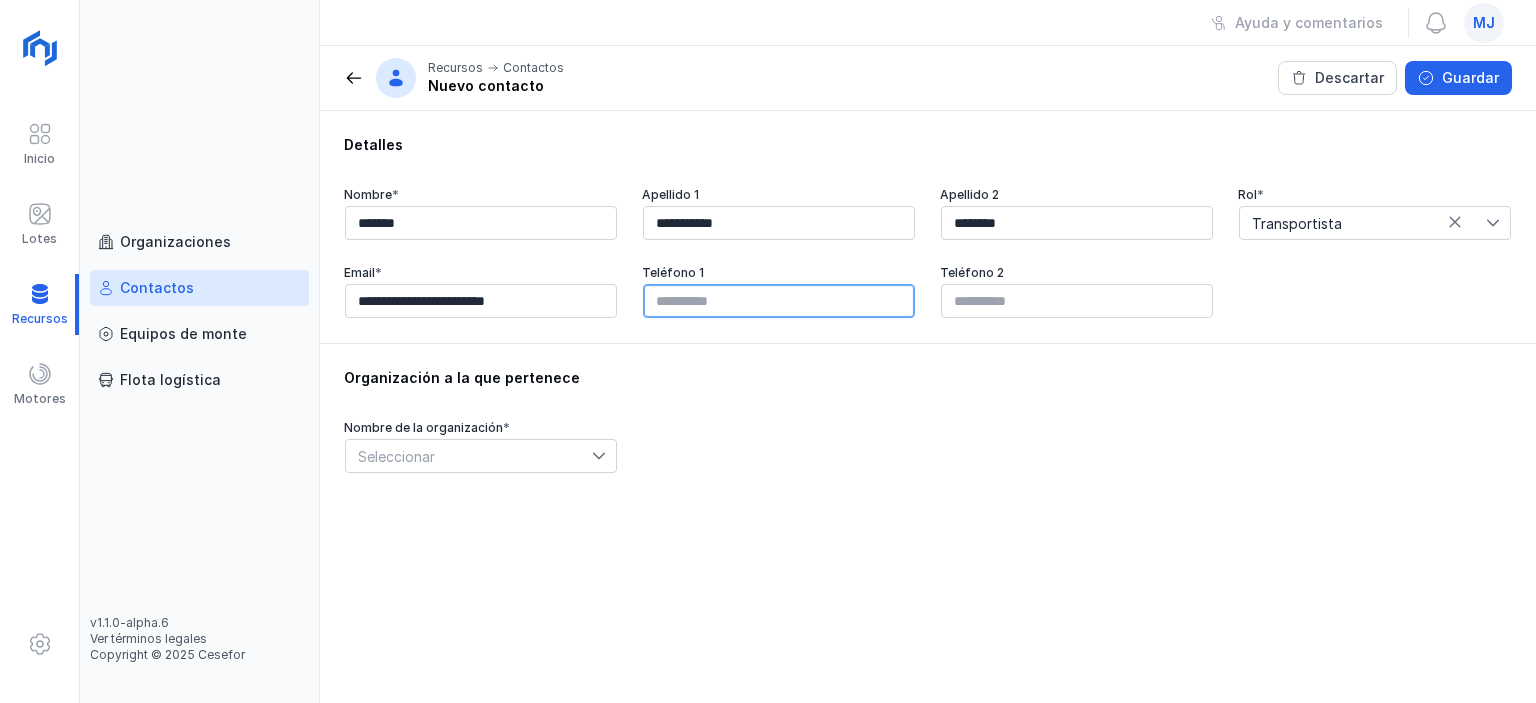 click at bounding box center (779, 301) 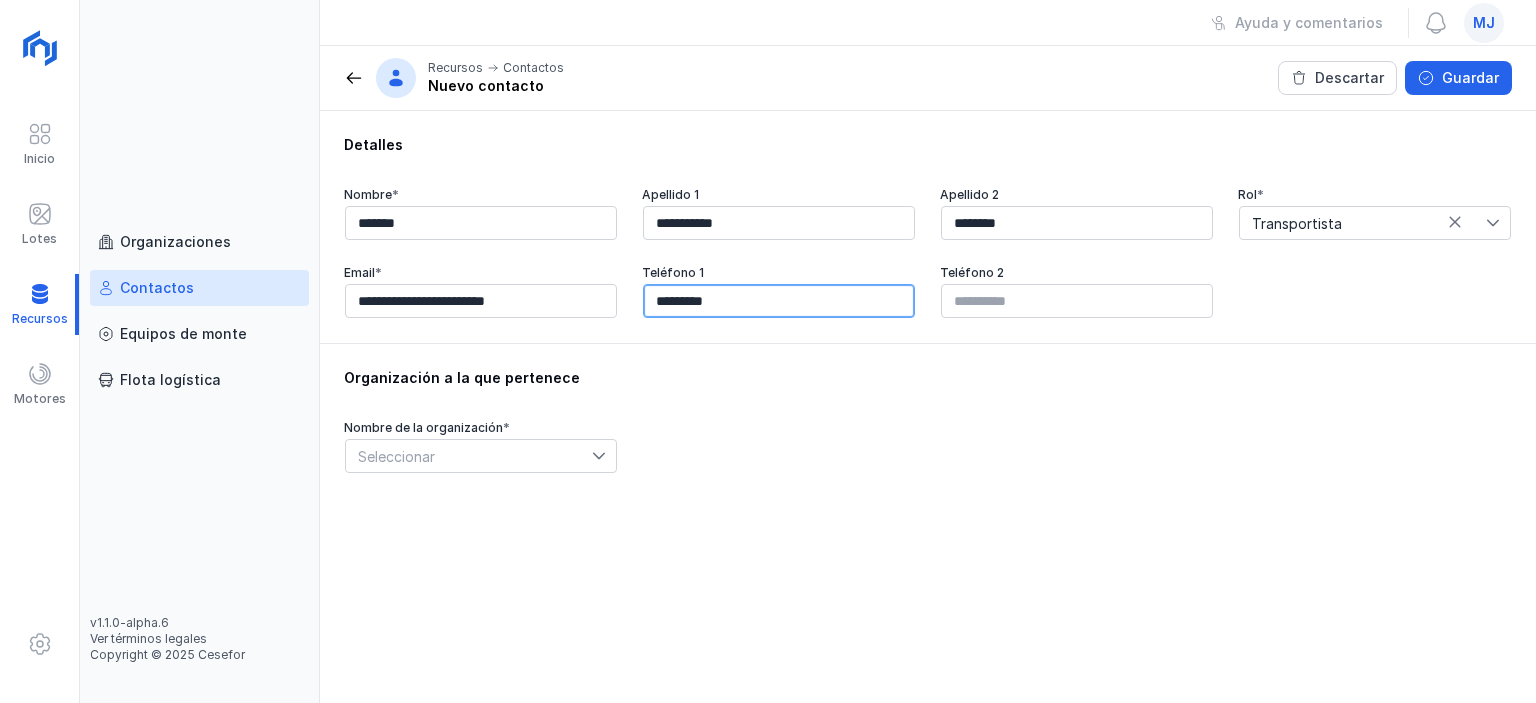 type on "*********" 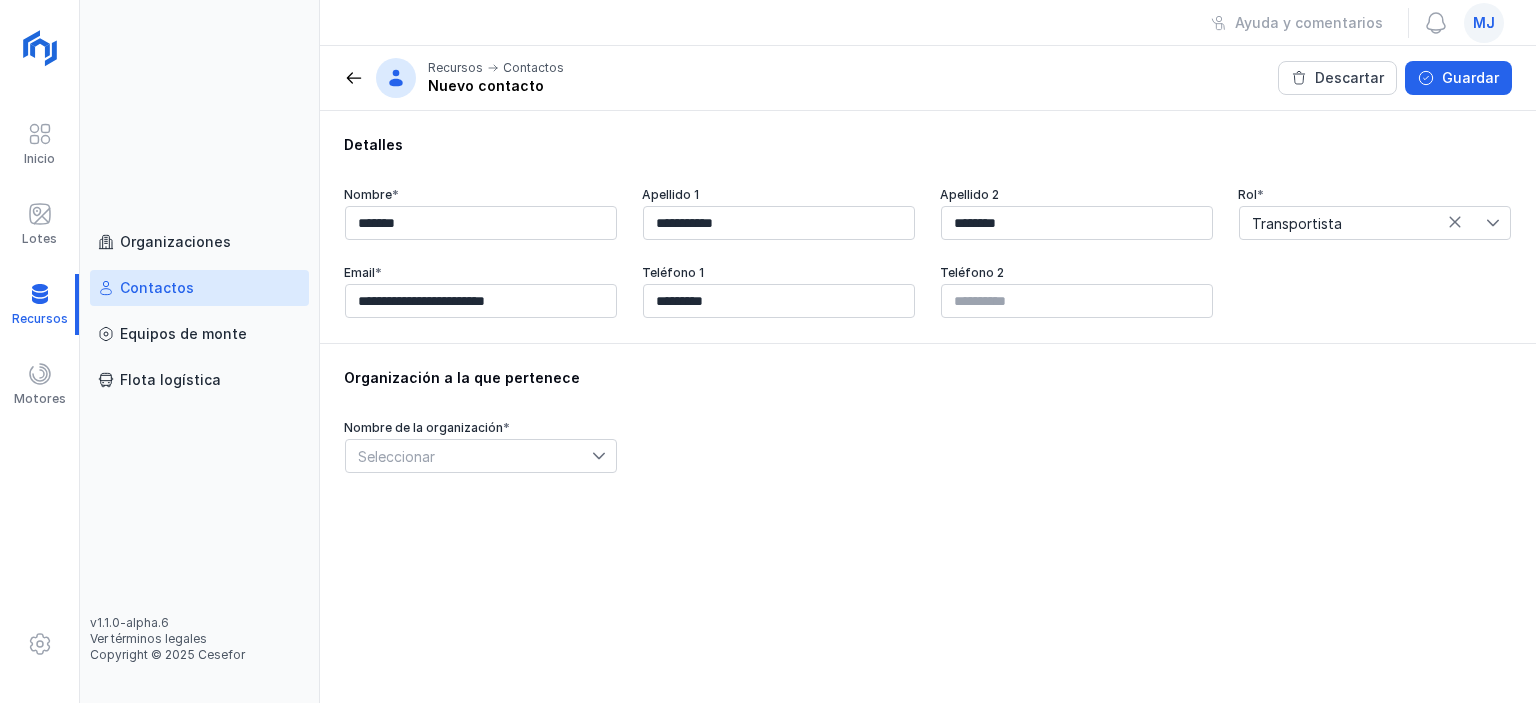 click on "Seleccionar" at bounding box center (469, 456) 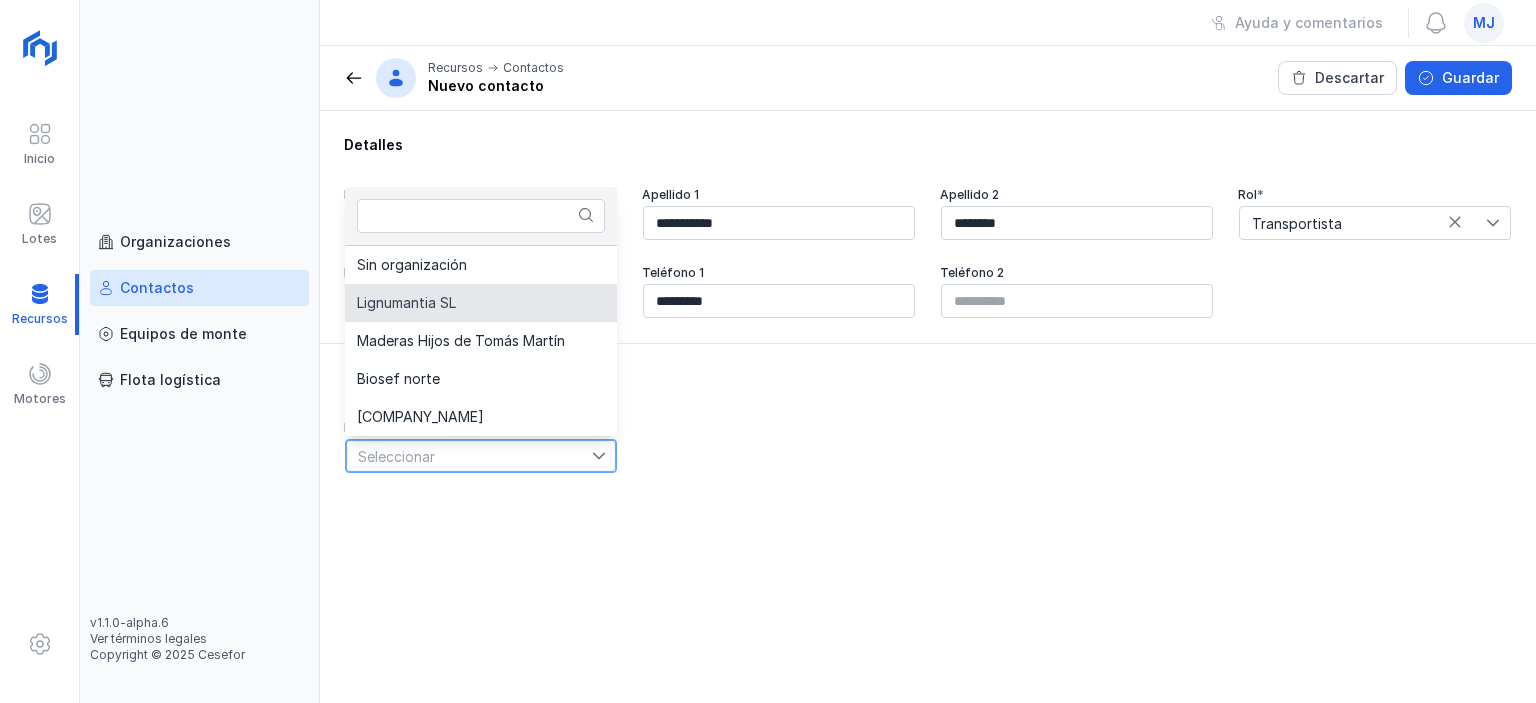 click on "Lignumantia SL" 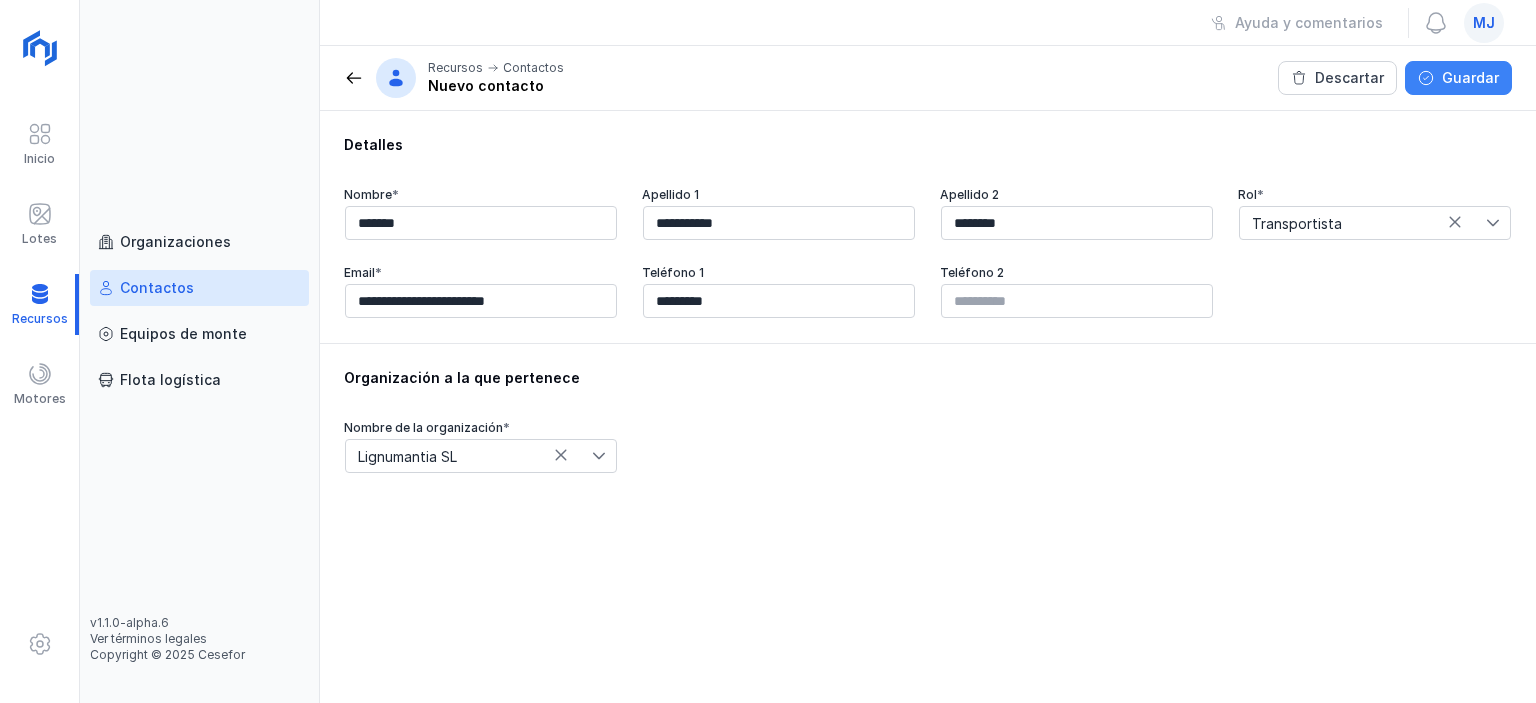 click 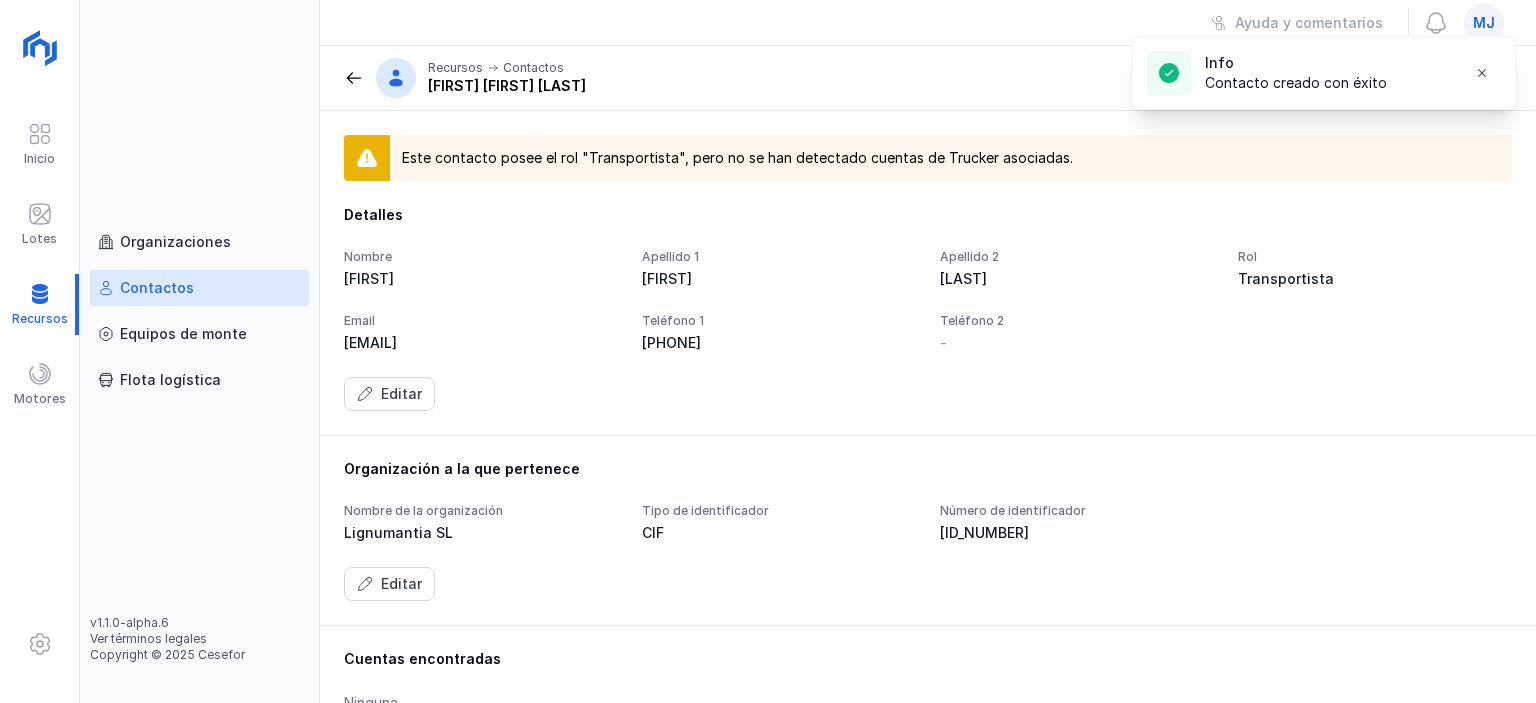 click at bounding box center [354, 78] 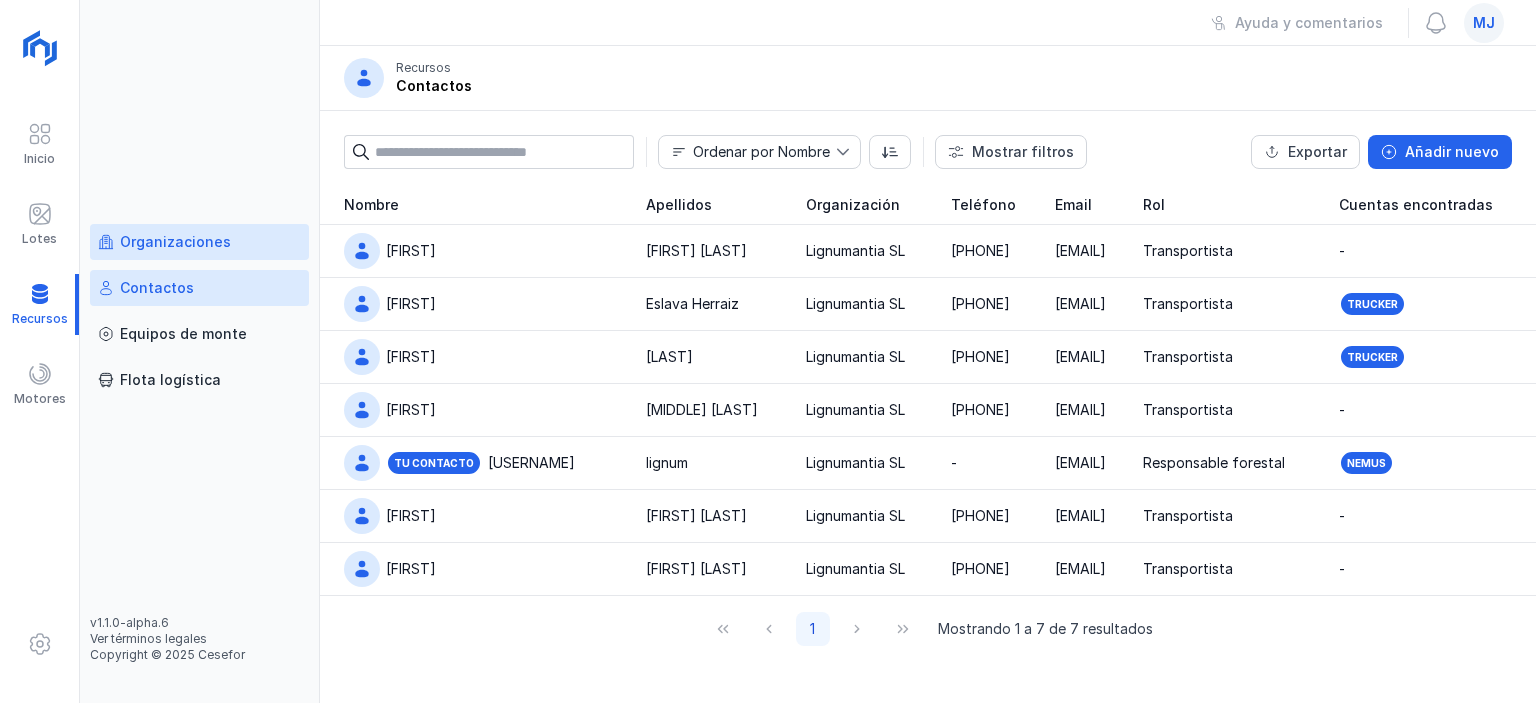 click on "Organizaciones" at bounding box center [175, 242] 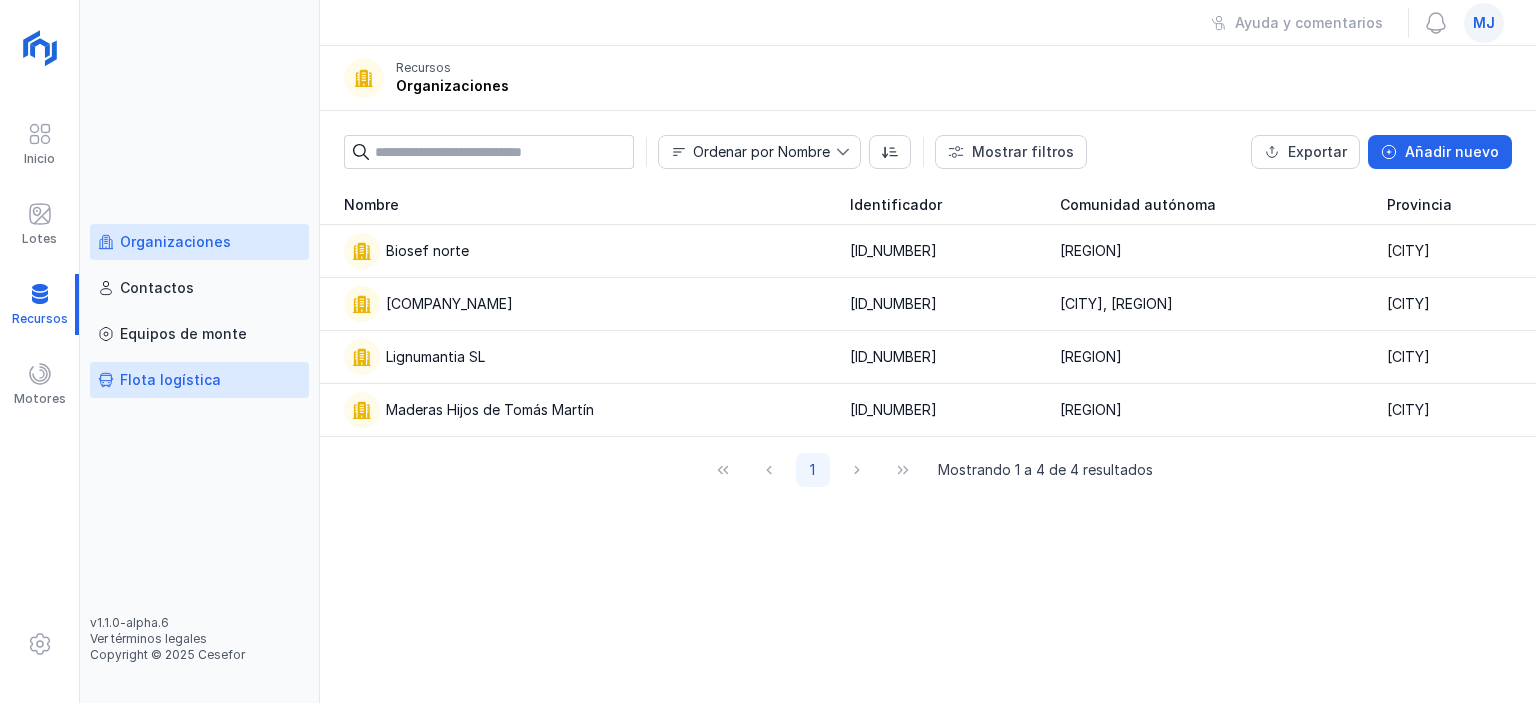 click on "Flota logística" at bounding box center [170, 380] 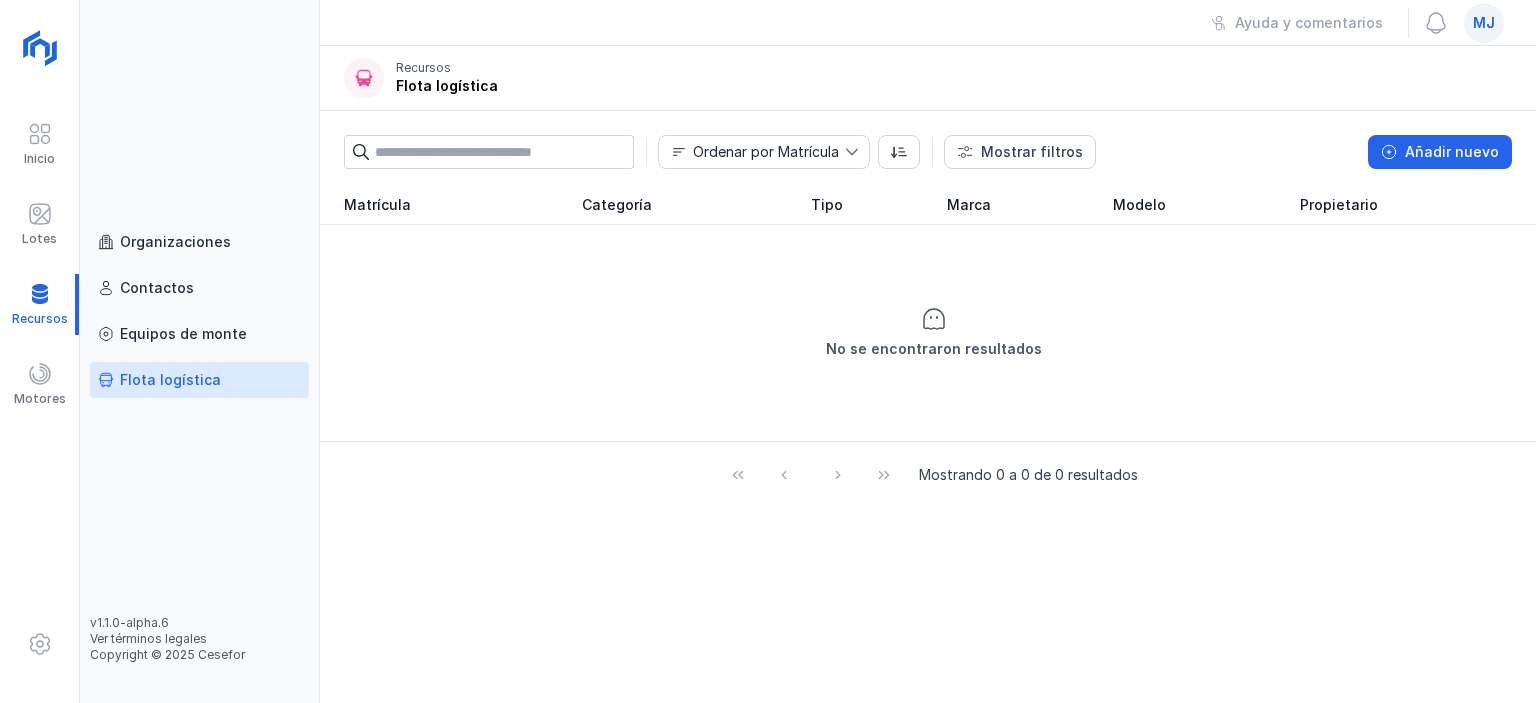 click on "mj" at bounding box center [1484, 23] 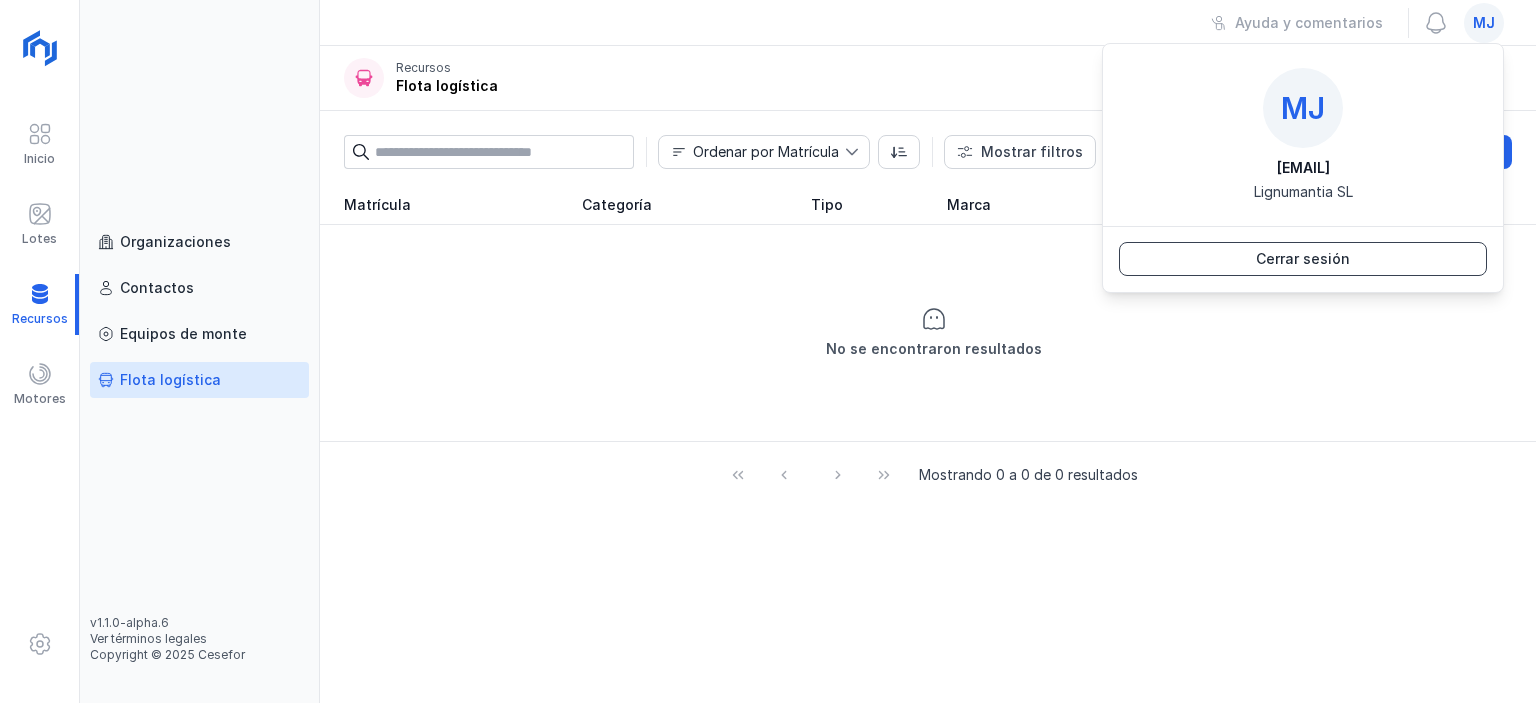 click on "Cerrar sesión" 